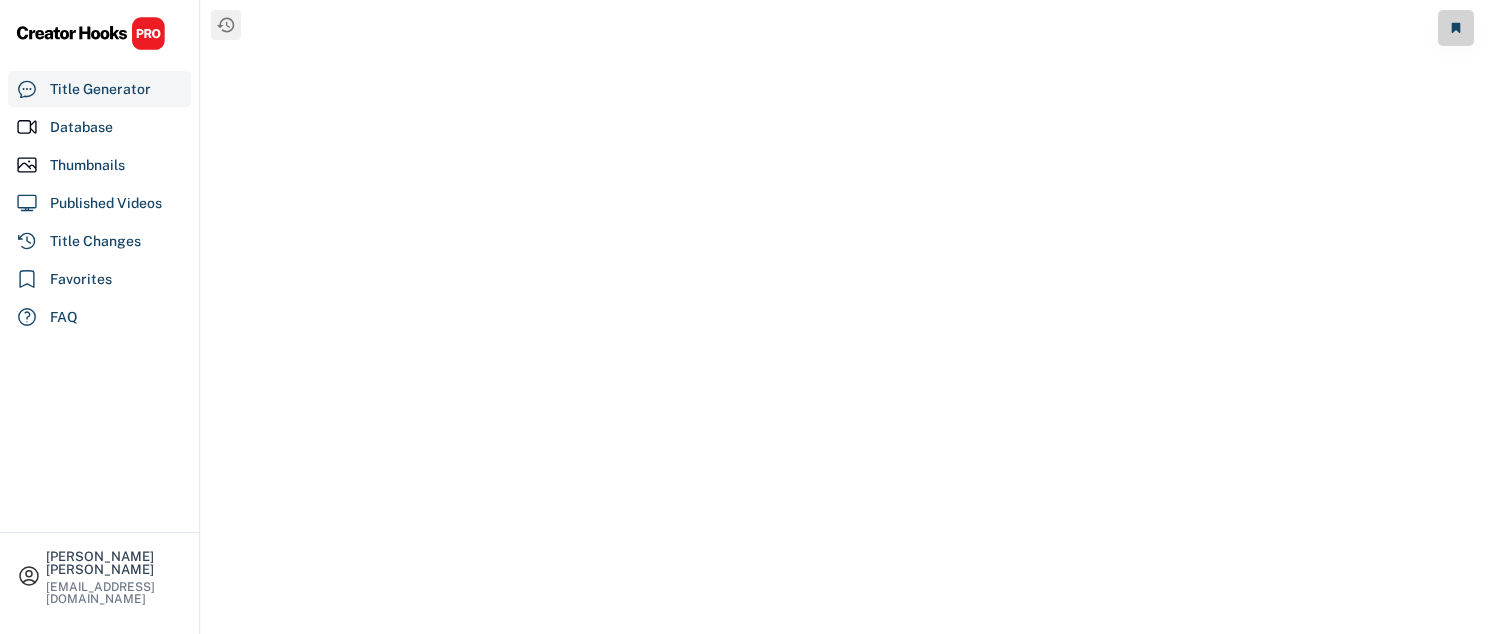 scroll, scrollTop: 0, scrollLeft: 0, axis: both 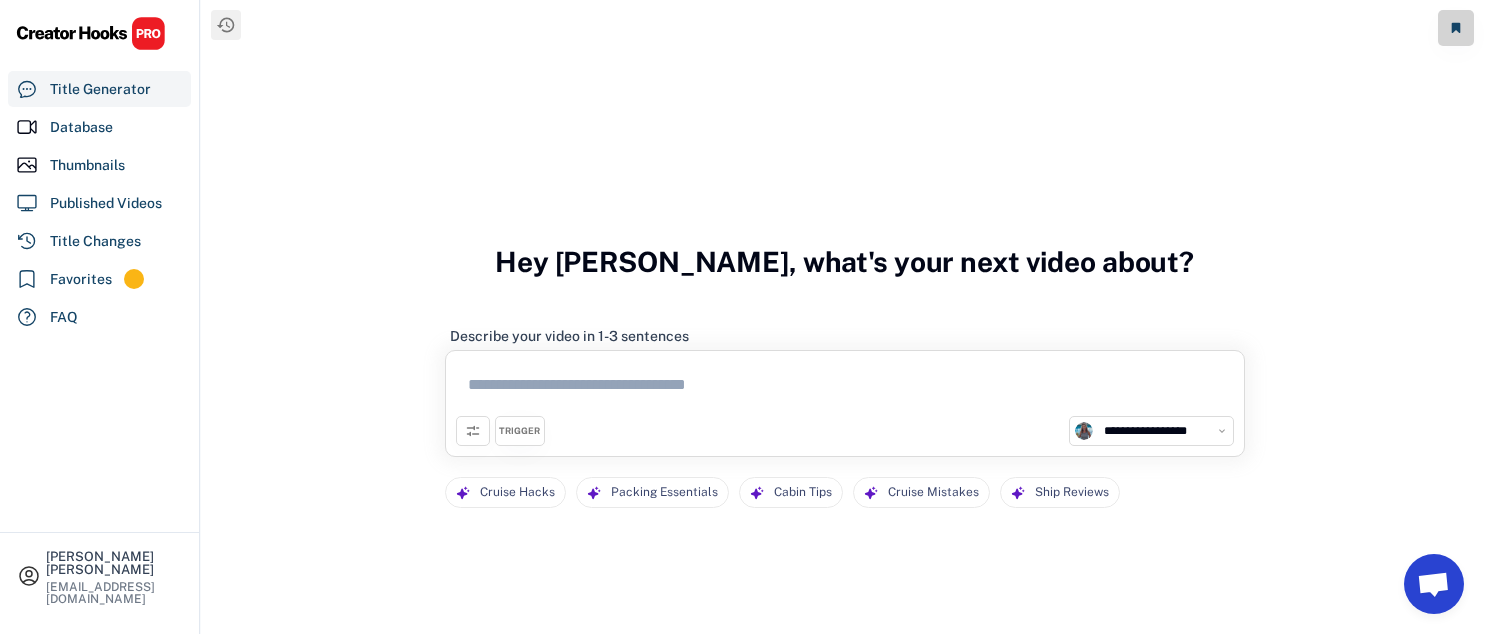click at bounding box center (845, 388) 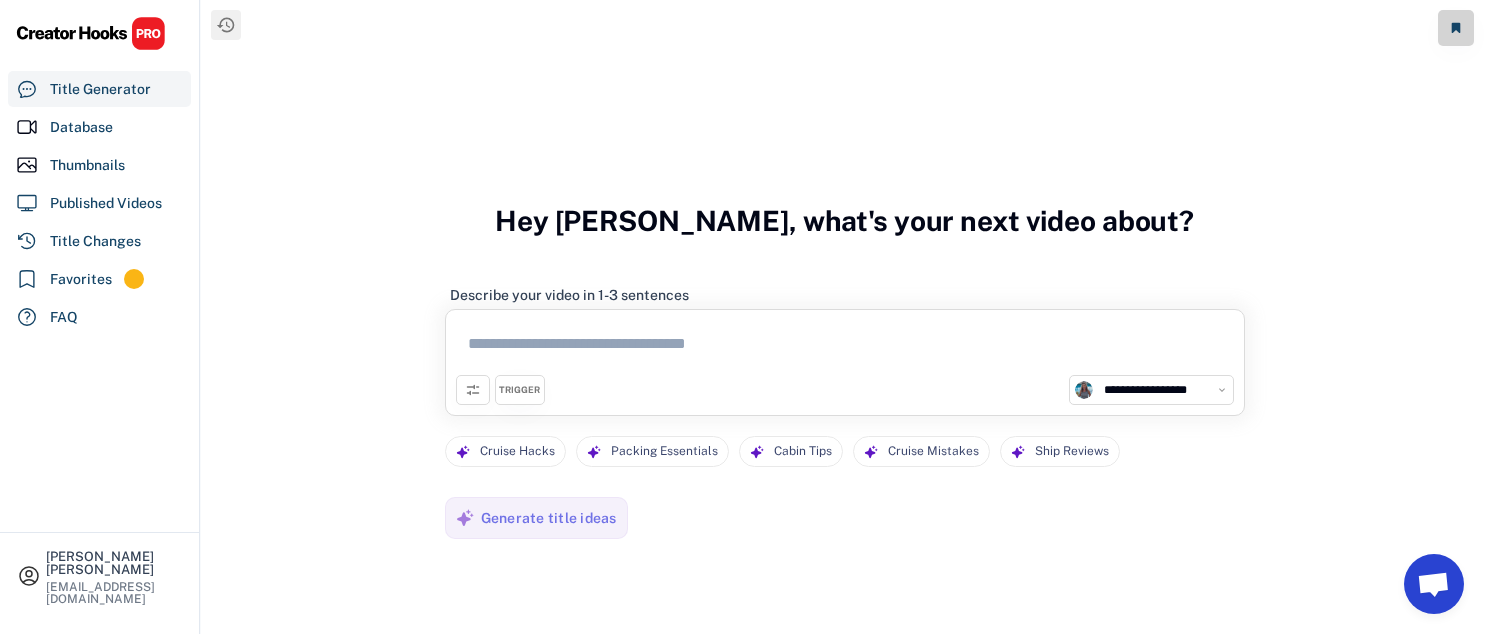 type on "*" 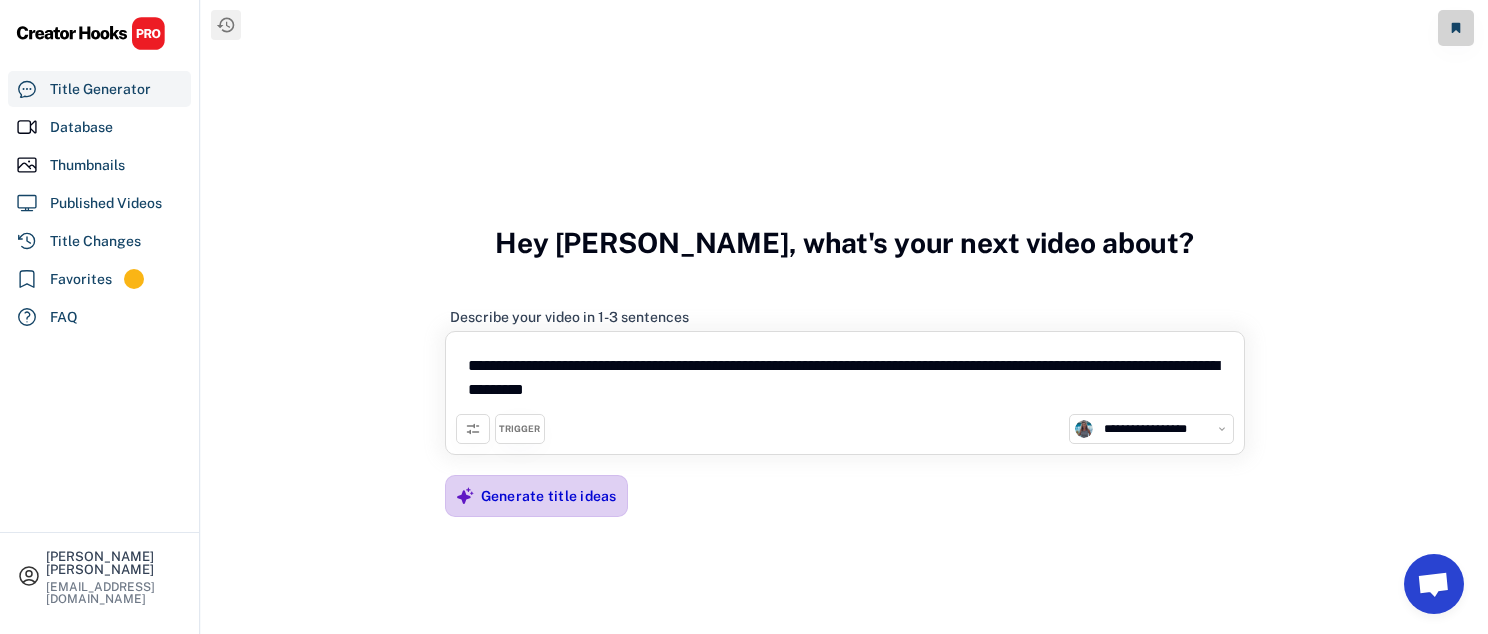 click on "Generate title ideas" at bounding box center (549, 496) 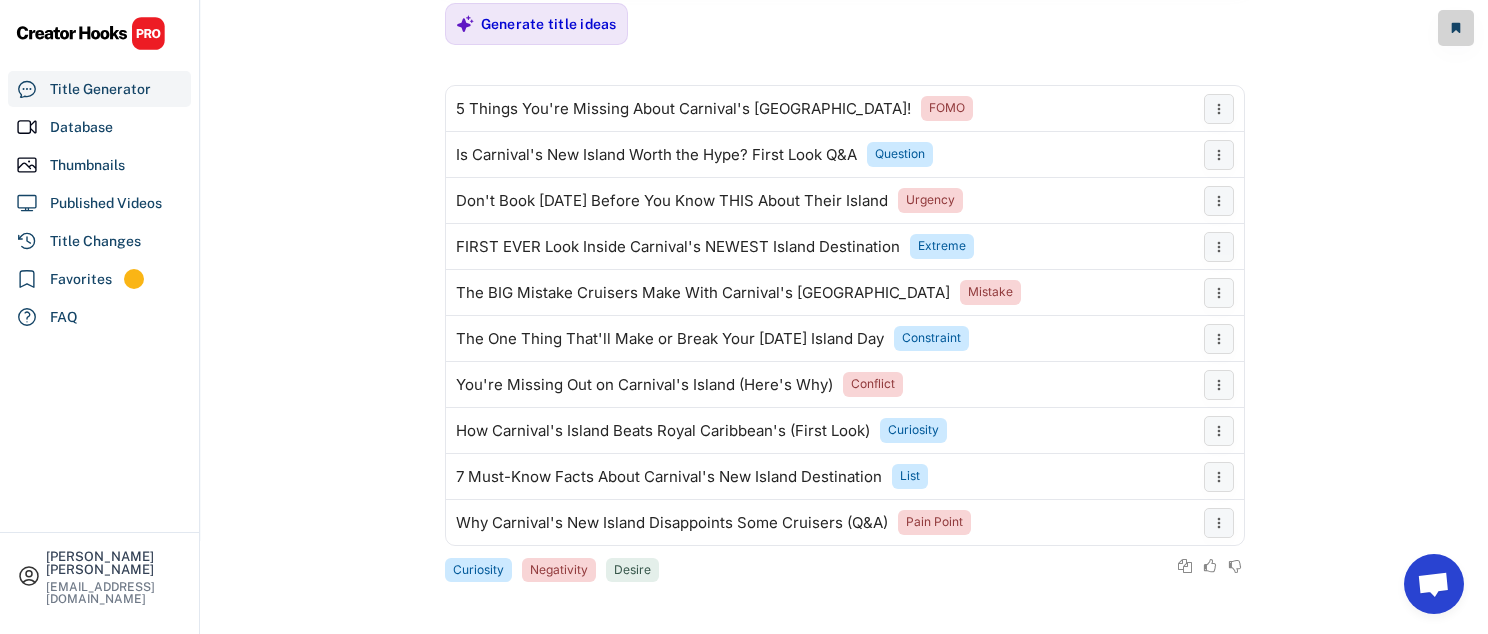 scroll, scrollTop: 217, scrollLeft: 0, axis: vertical 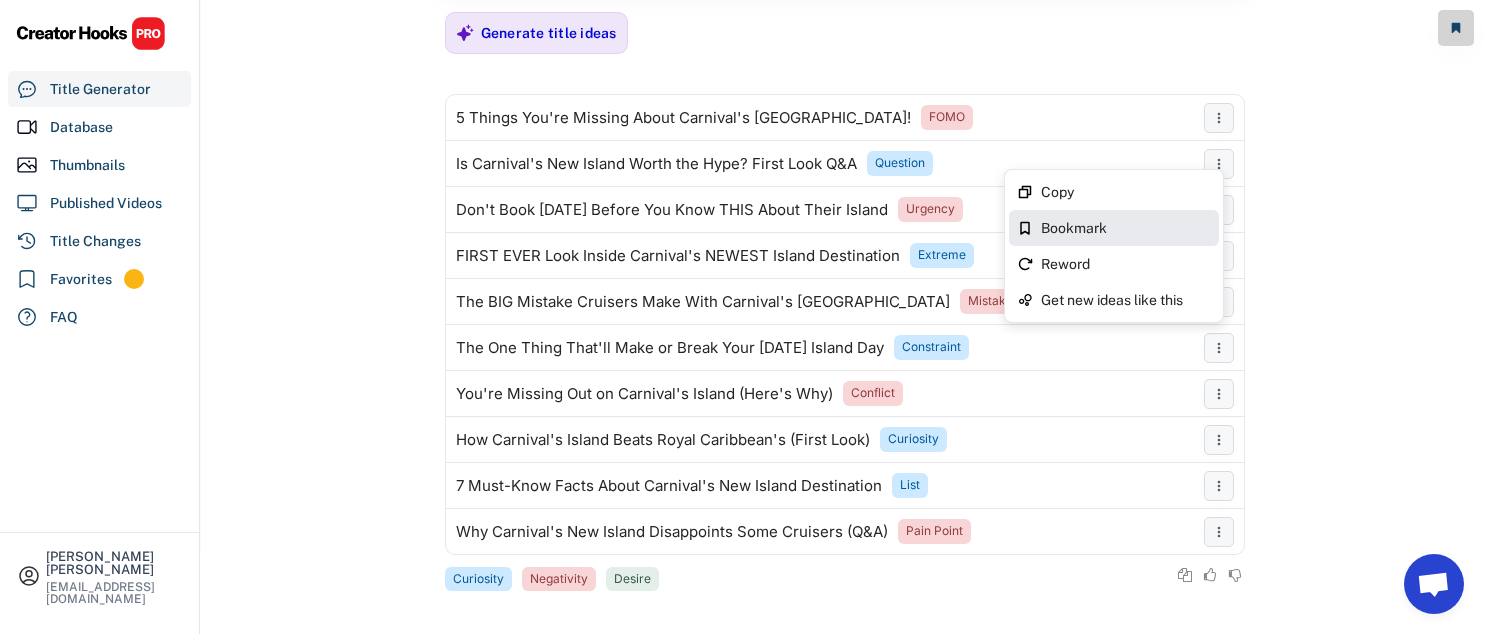 click on "Bookmark" at bounding box center (1126, 228) 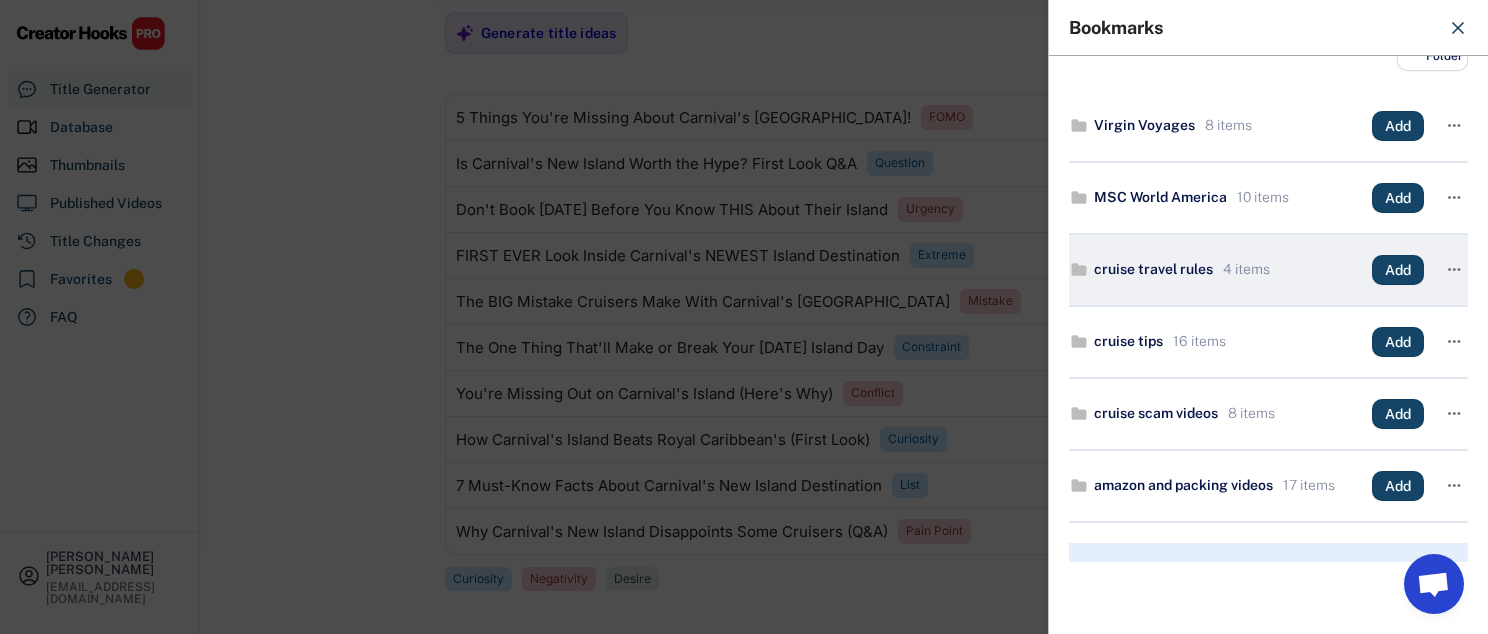 scroll, scrollTop: 63, scrollLeft: 0, axis: vertical 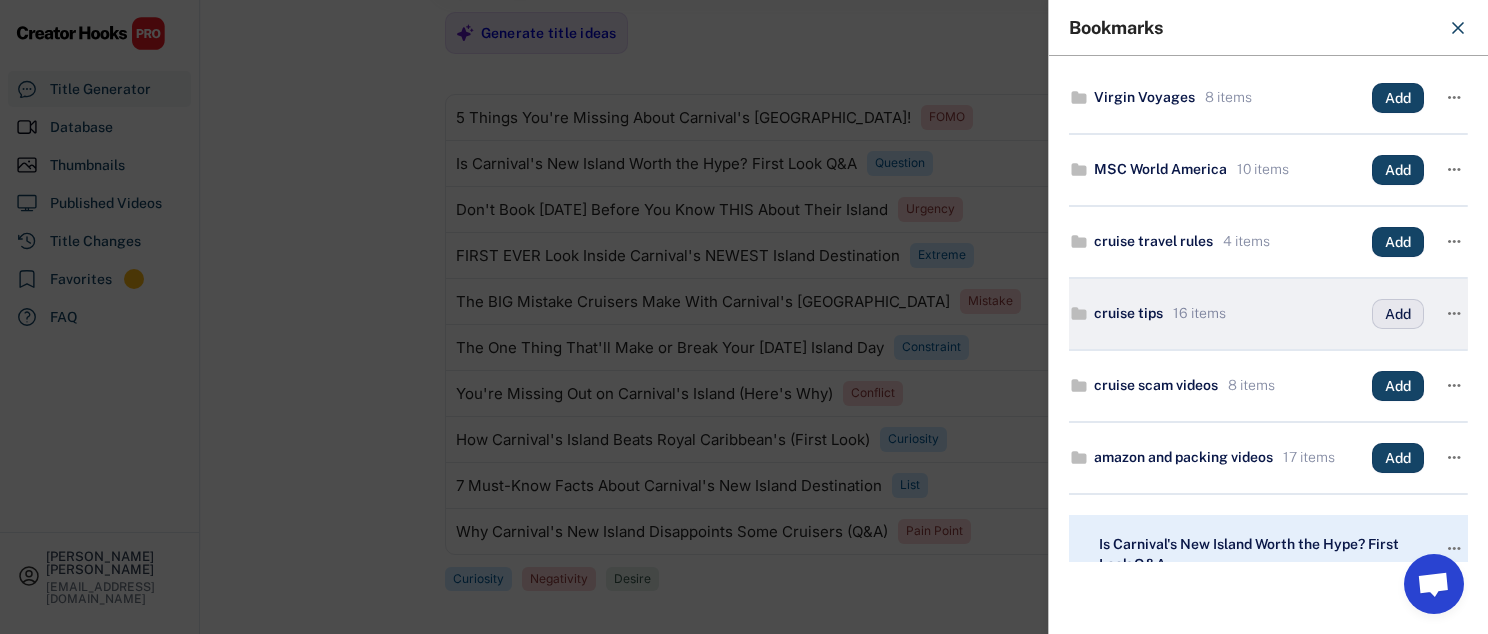 click on "Add" at bounding box center [1398, 314] 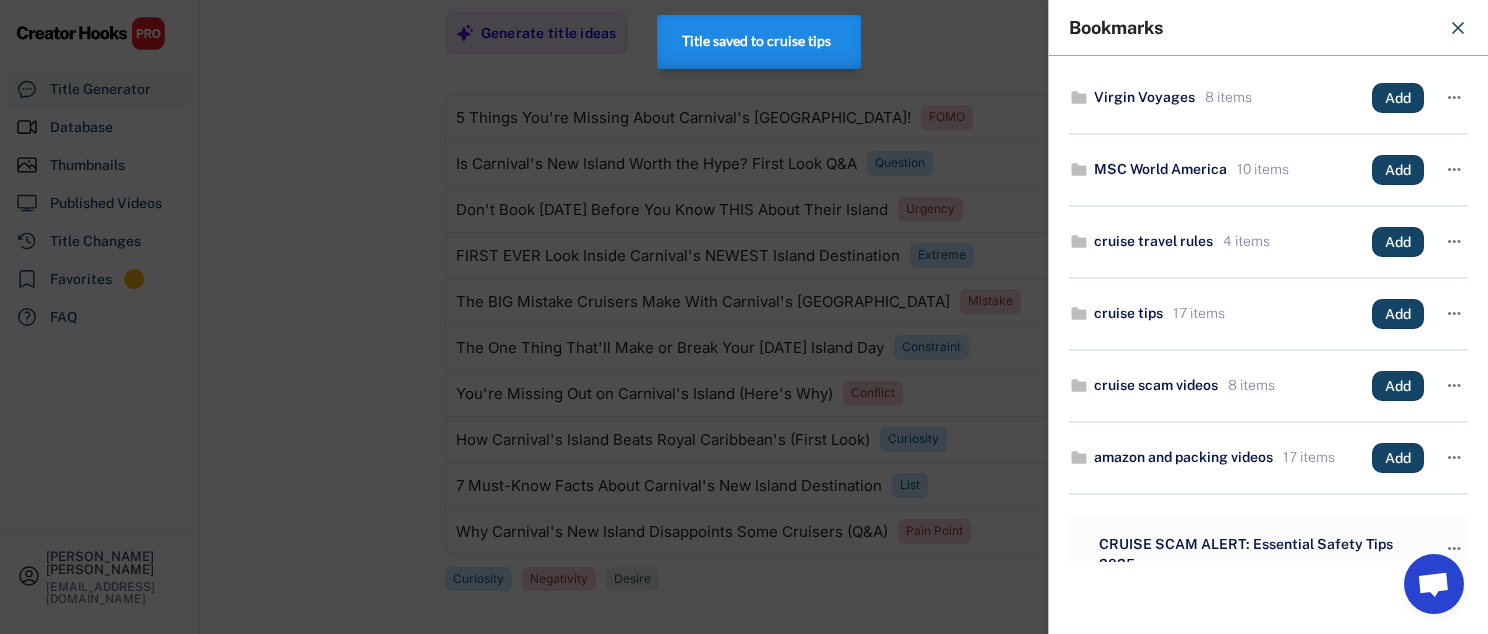 click at bounding box center [744, 317] 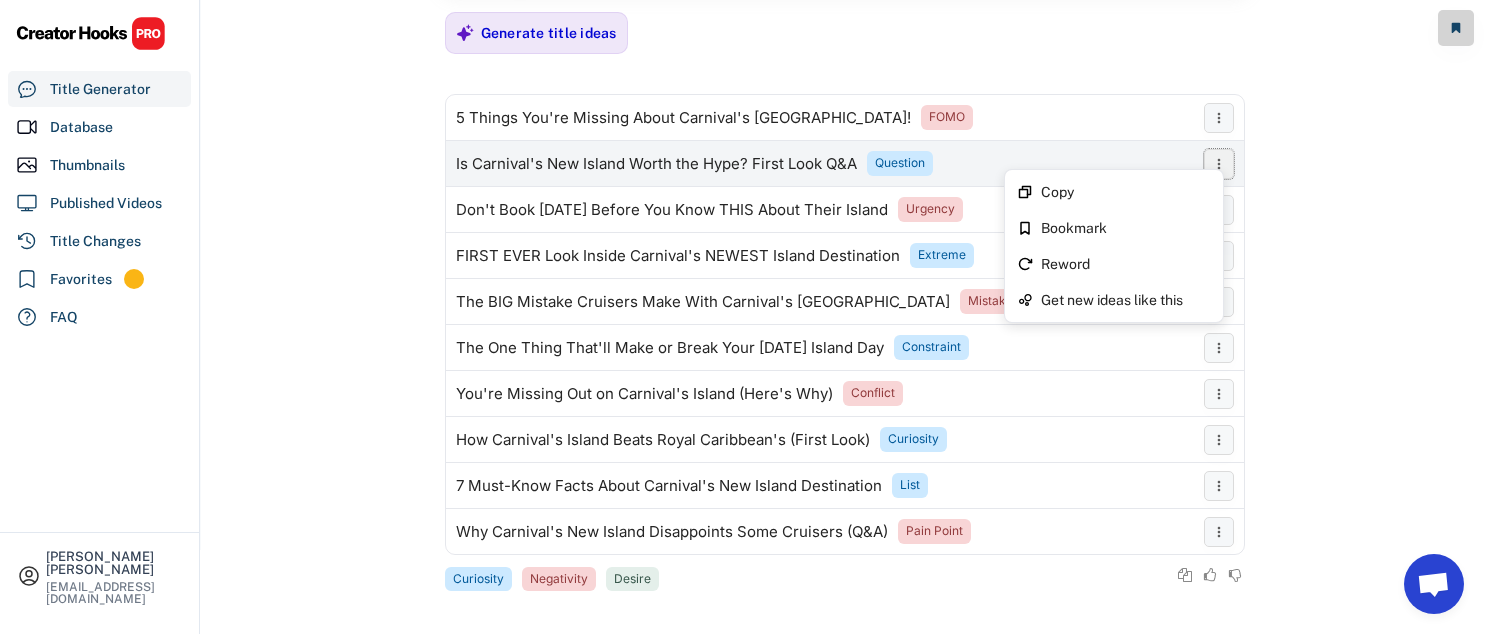 click 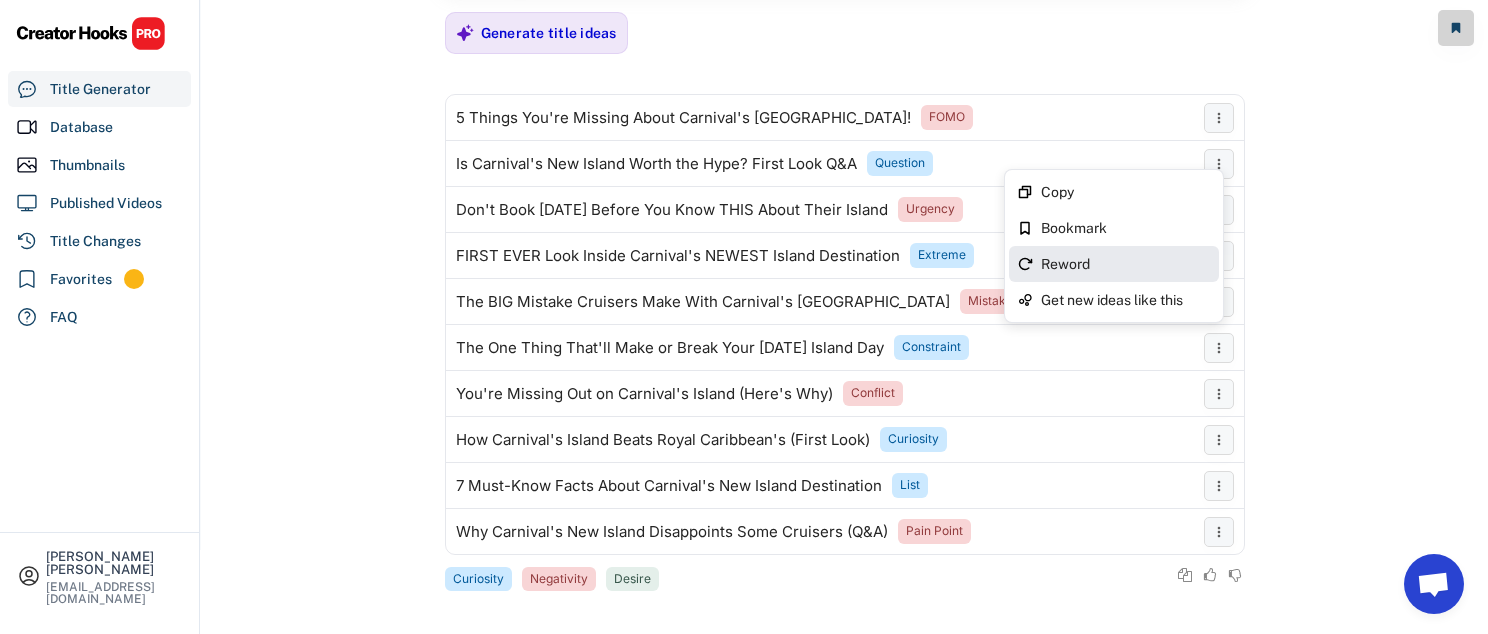 click on "Reword" at bounding box center [1126, 264] 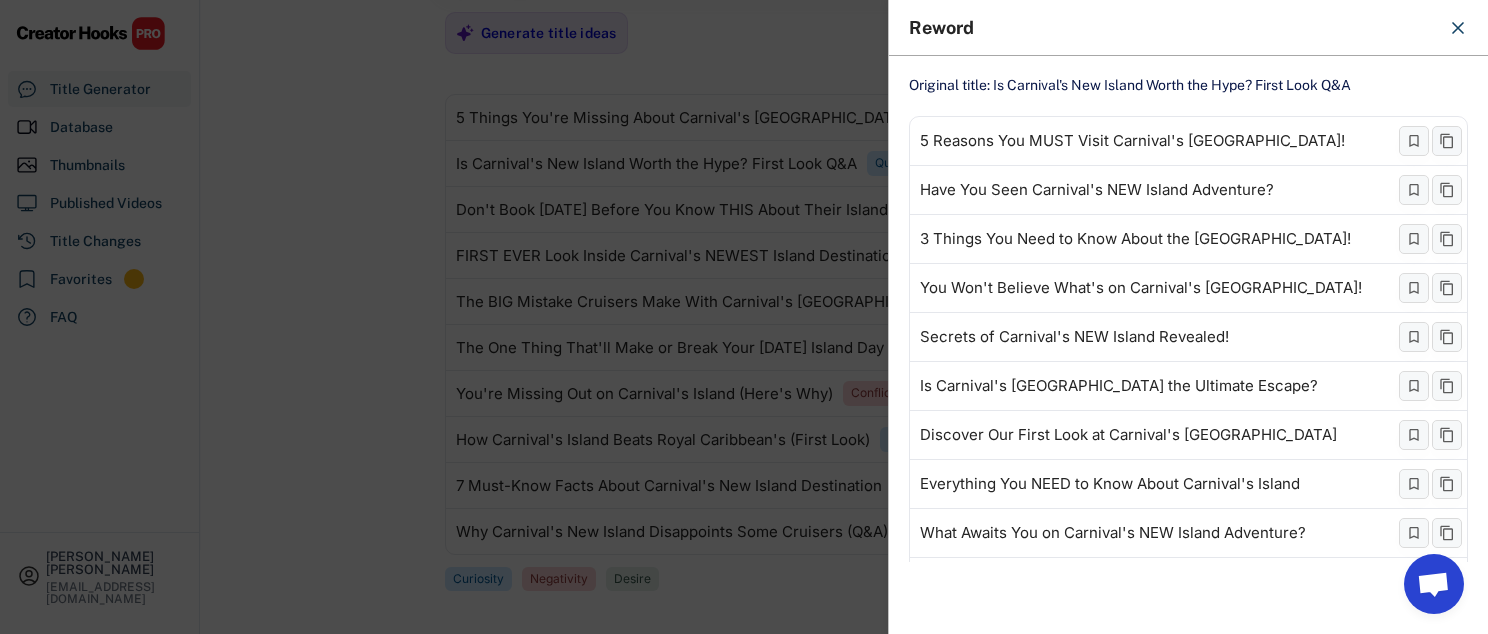 click 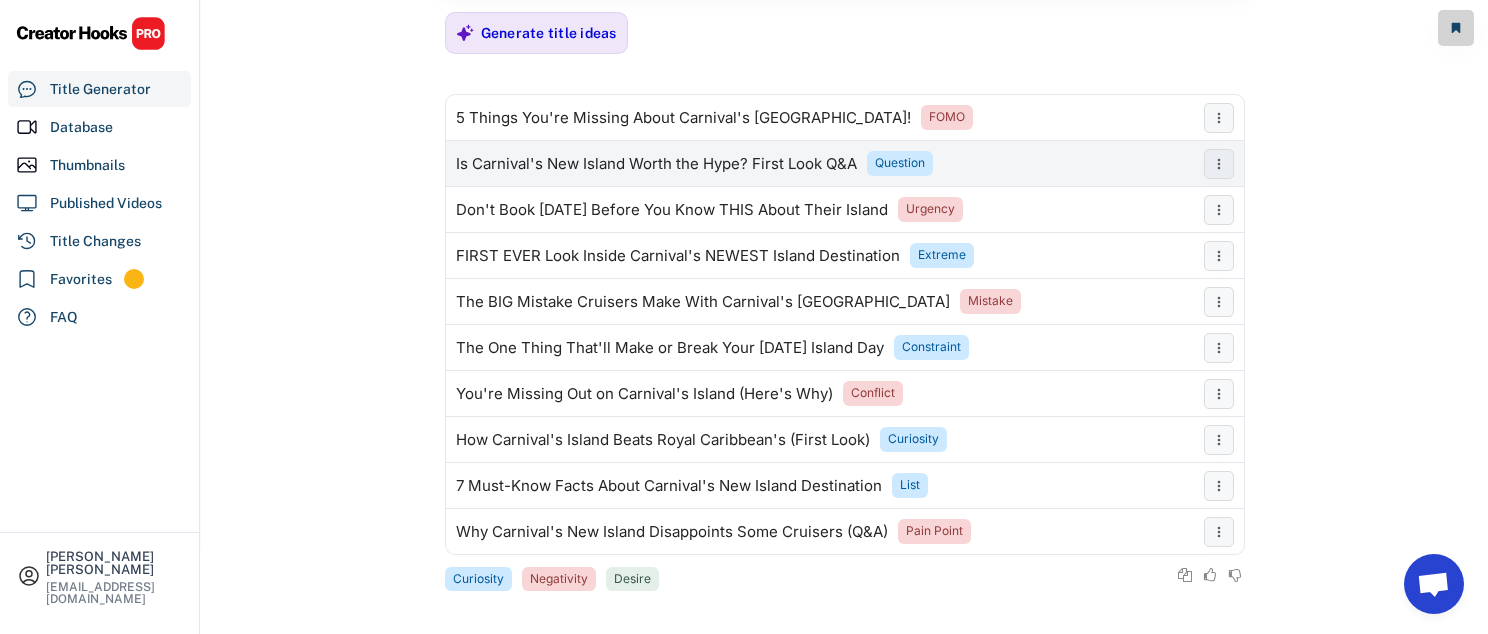 scroll, scrollTop: 0, scrollLeft: 0, axis: both 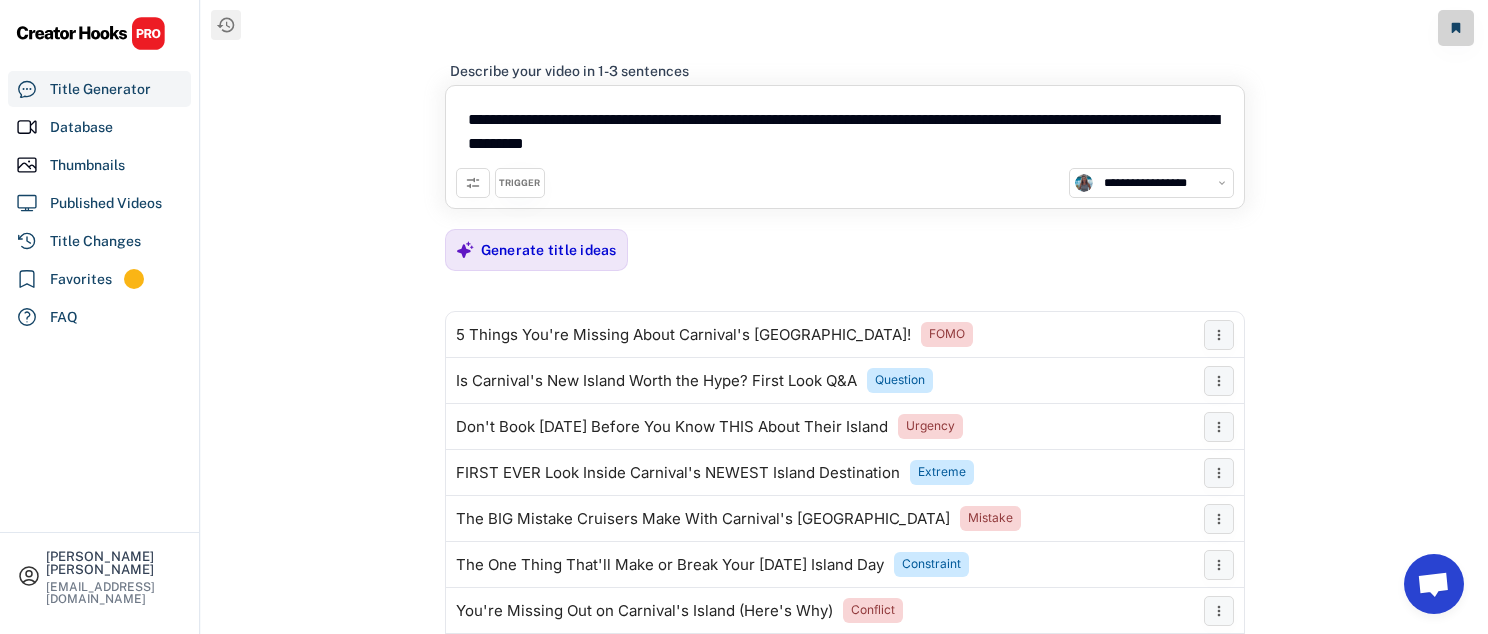 click on "**********" at bounding box center [845, 132] 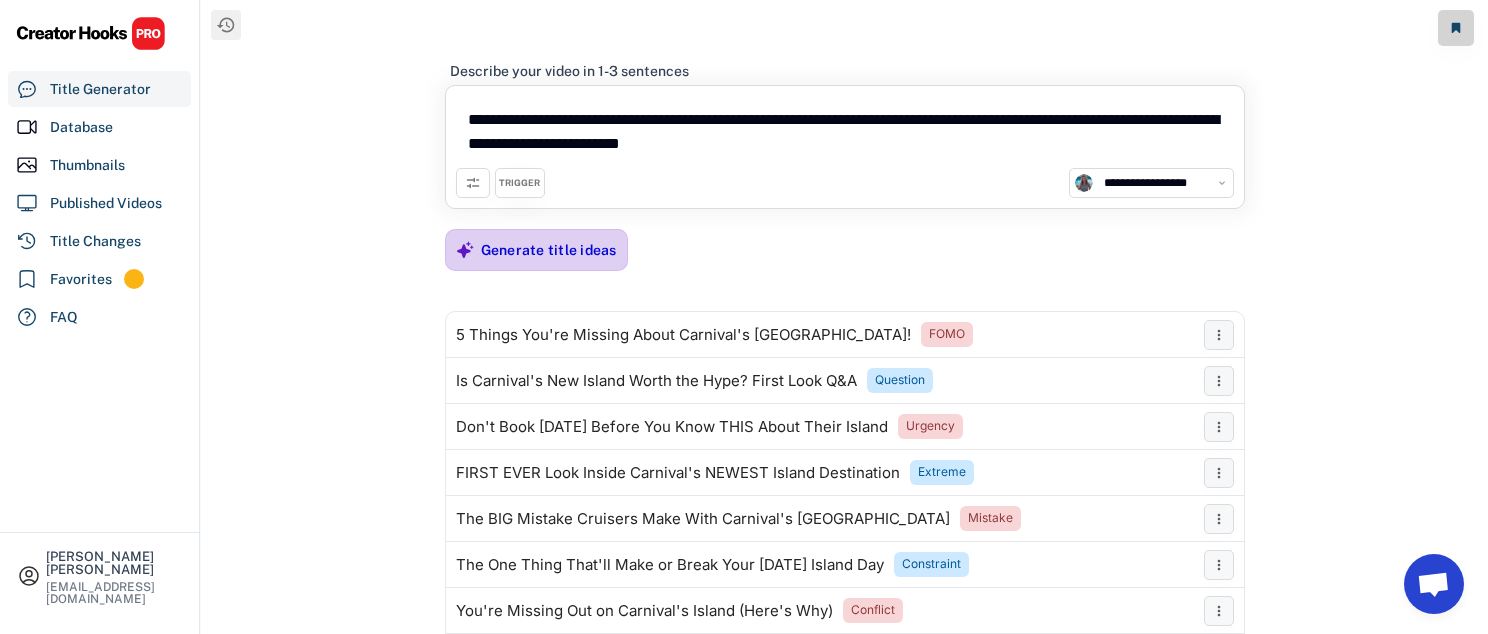 type on "**********" 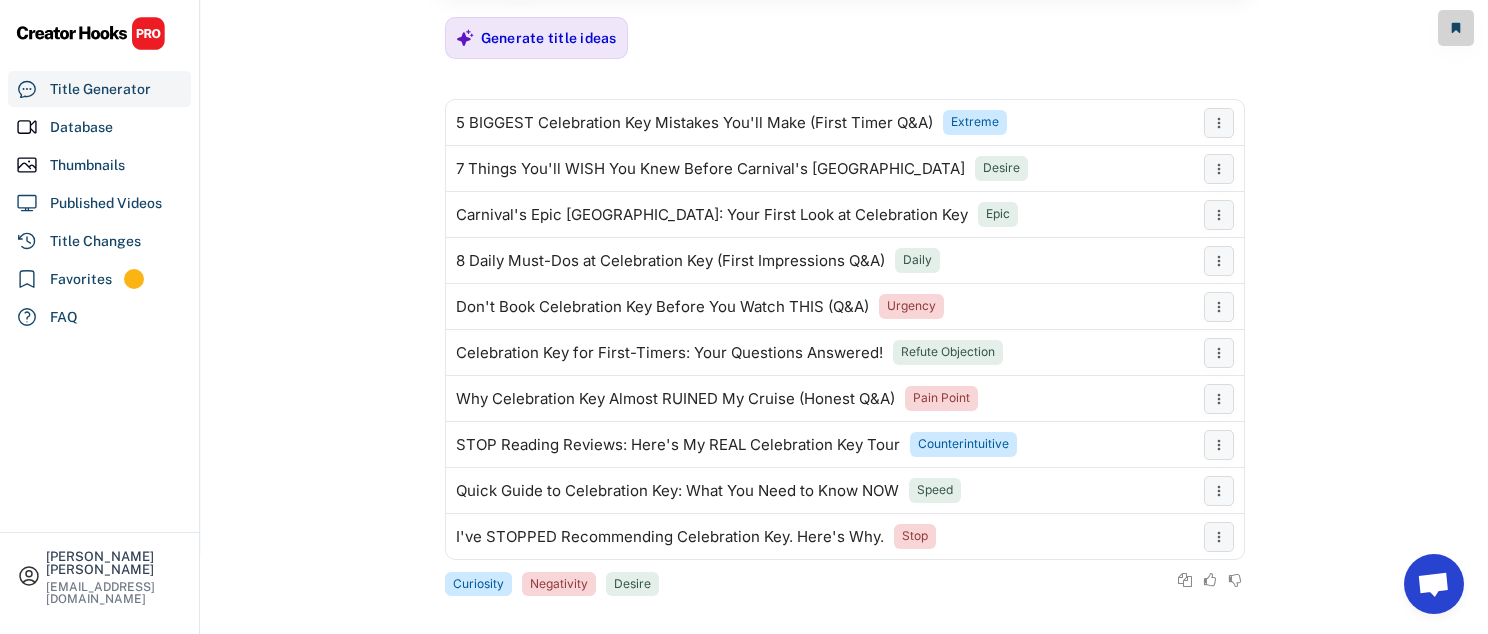 scroll, scrollTop: 214, scrollLeft: 0, axis: vertical 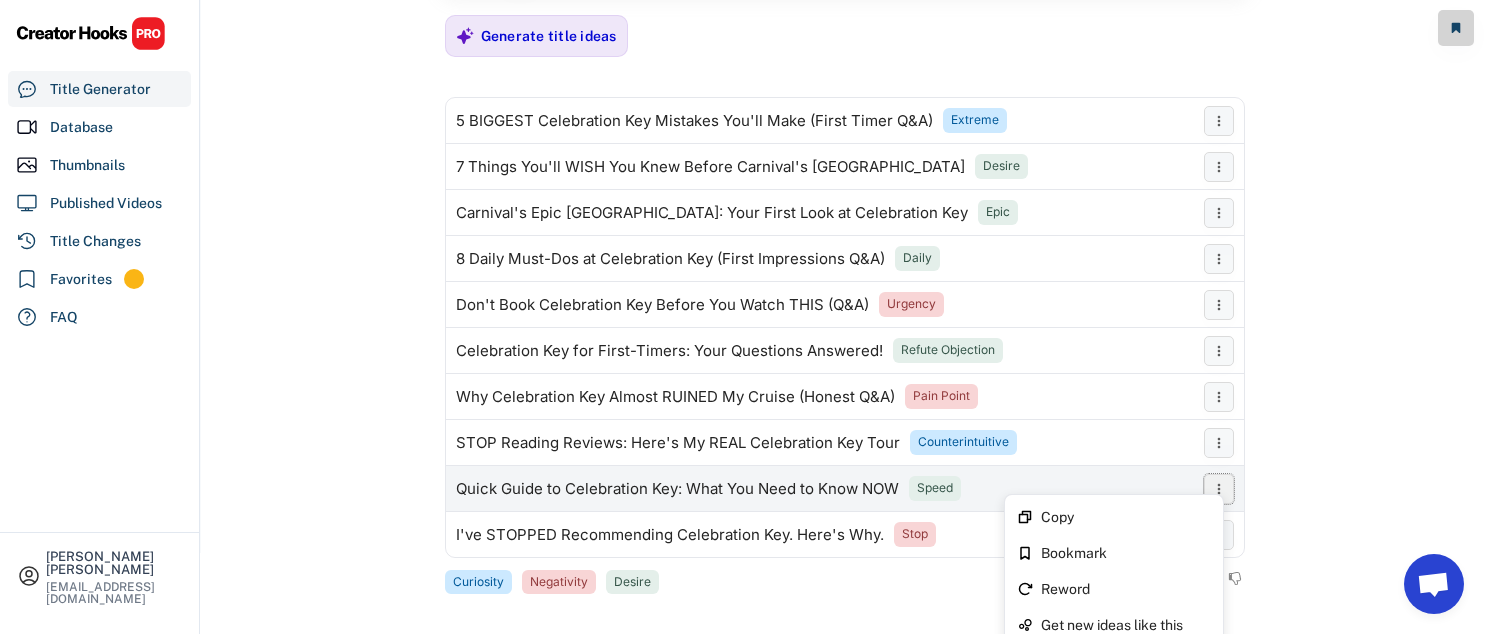 click 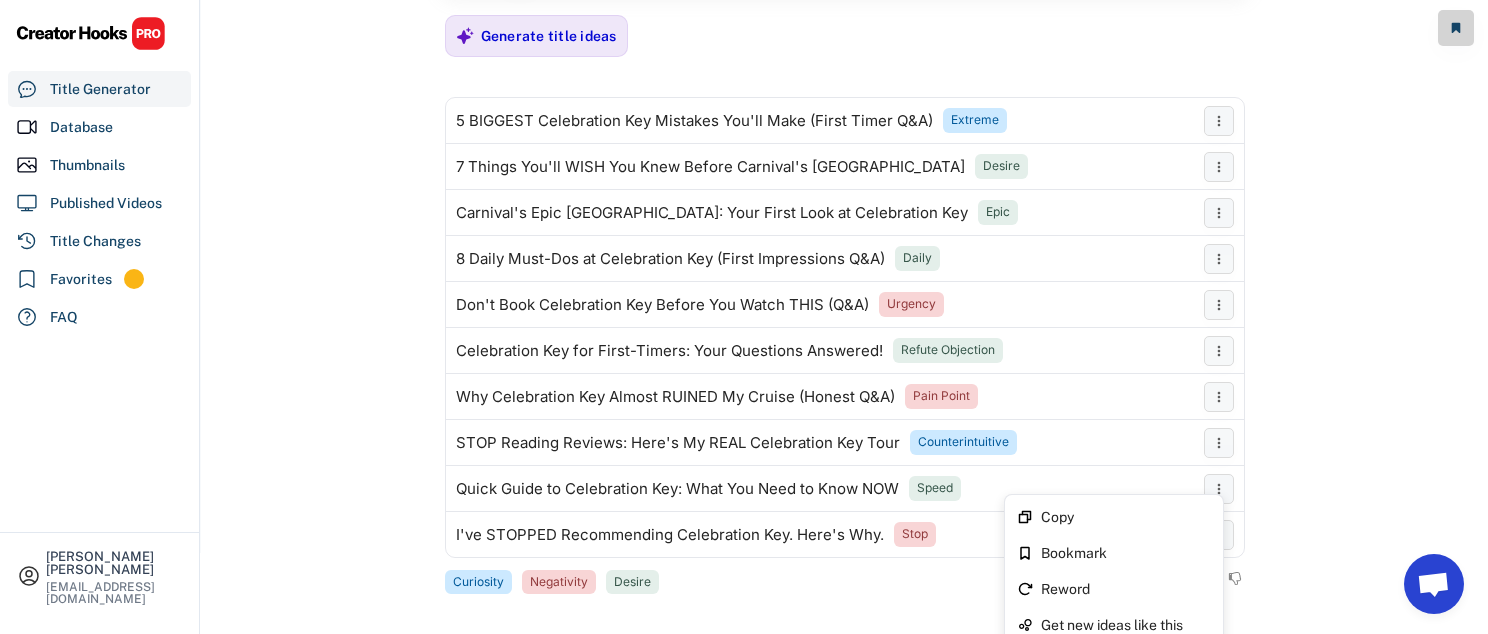 click on "Copy Bookmark Reword Get new ideas like this" at bounding box center [1114, 571] 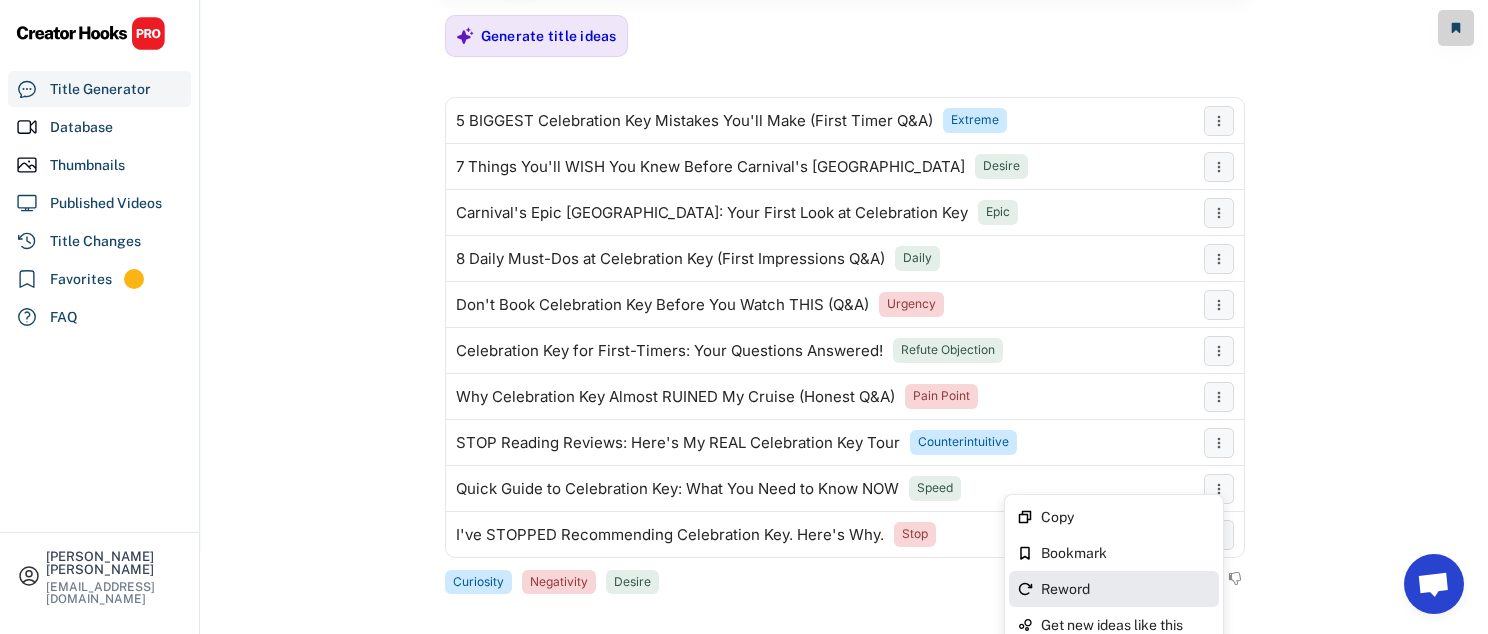 click on "Reword" at bounding box center [1126, 589] 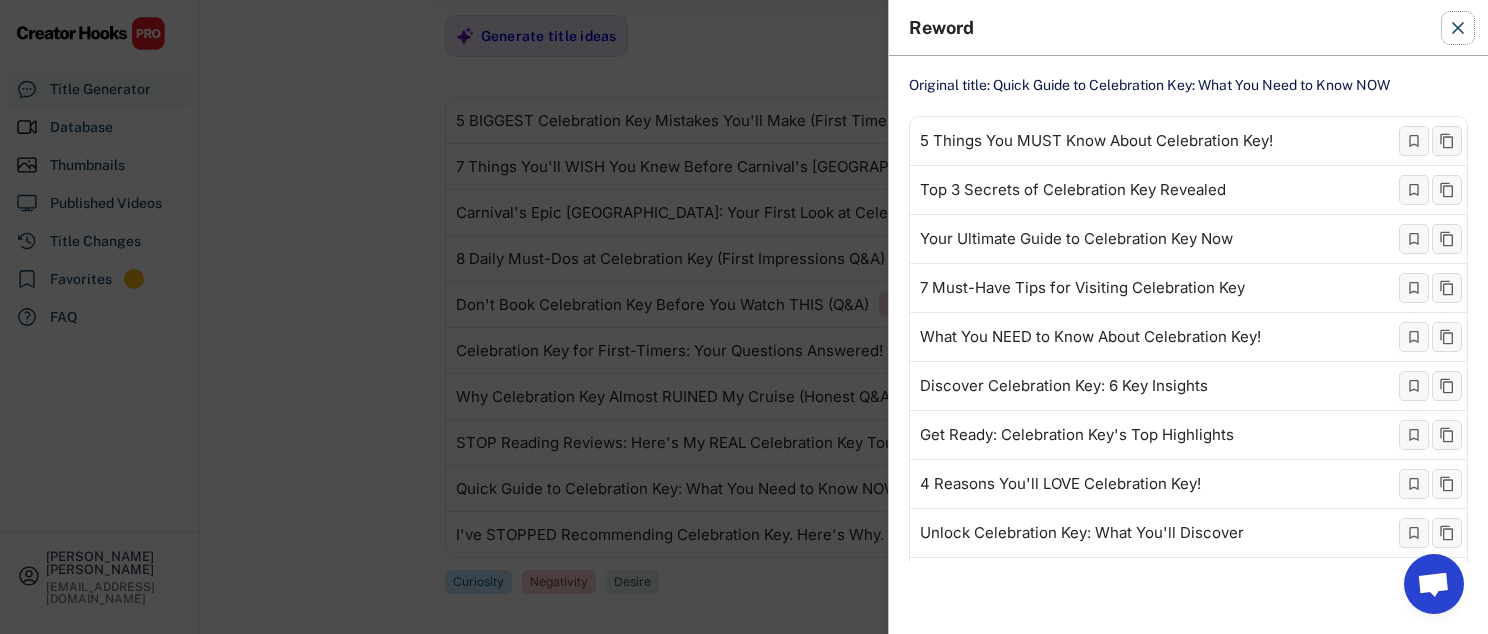 click 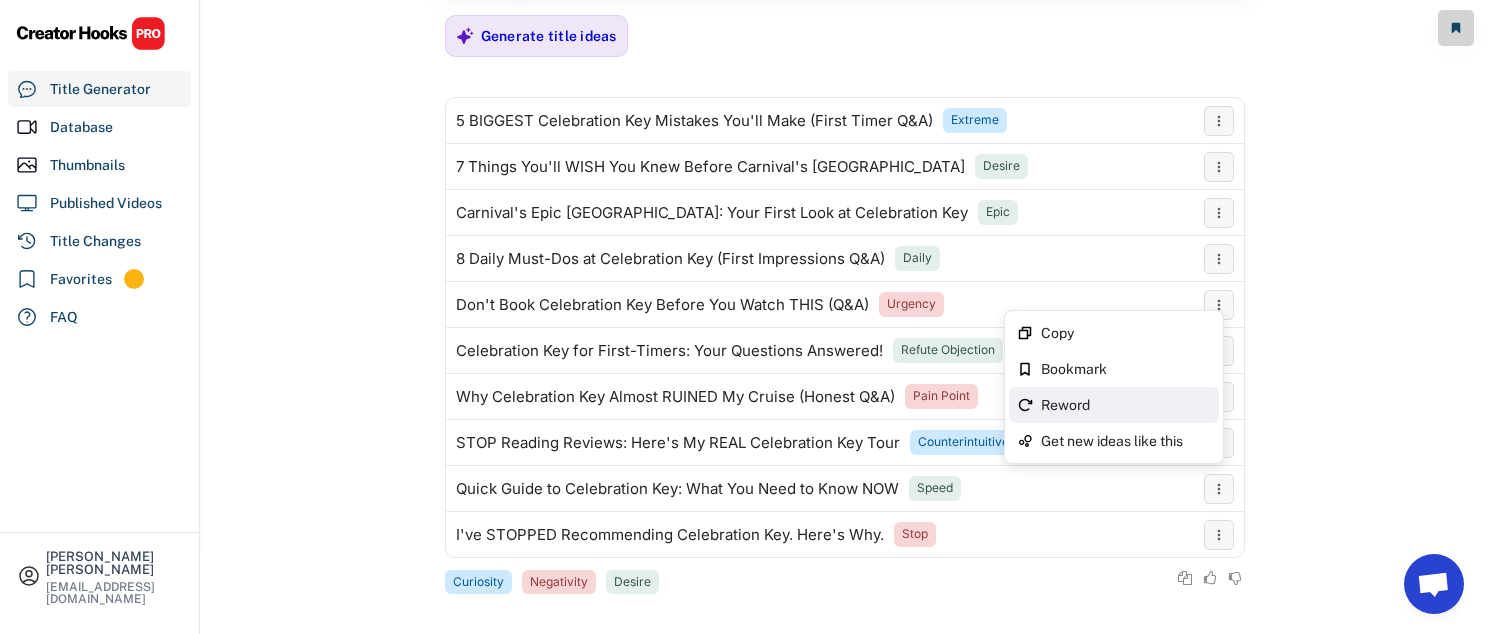 click on "Reword" at bounding box center (1126, 405) 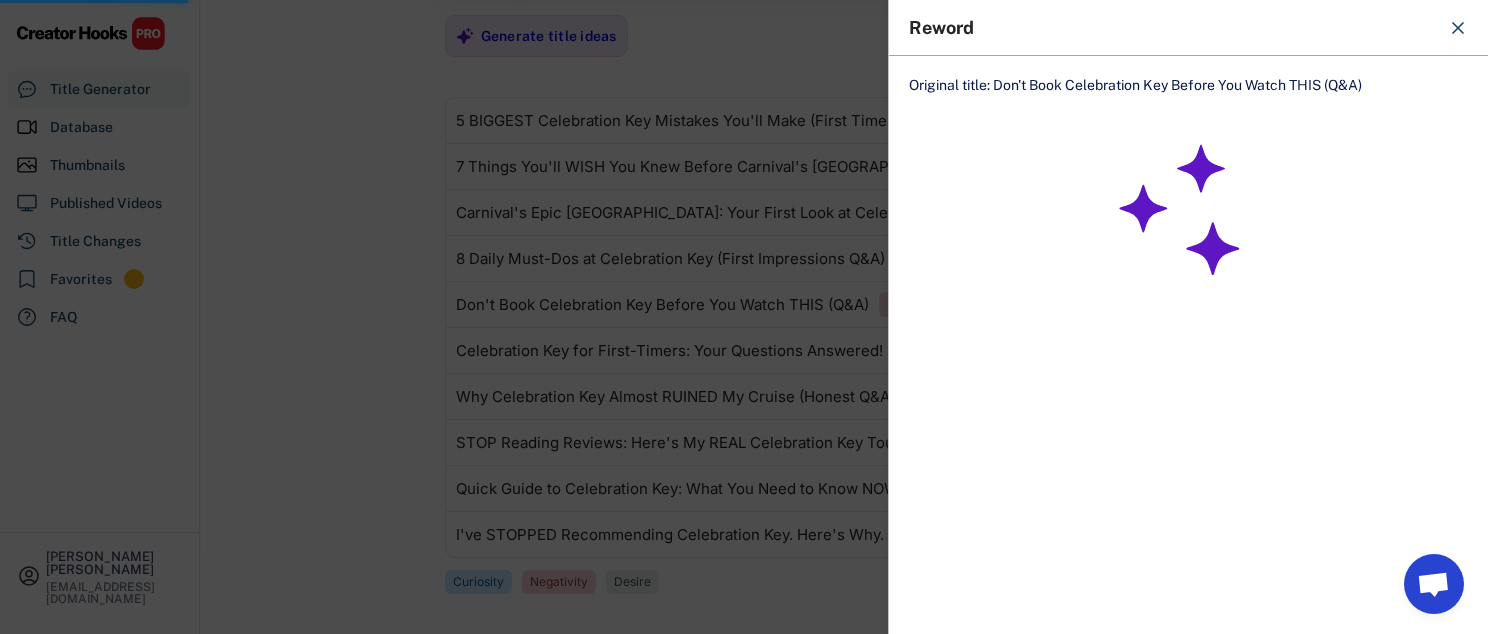 click on "Original title: Don't Book Celebration Key Before You Watch THIS (Q&A)" 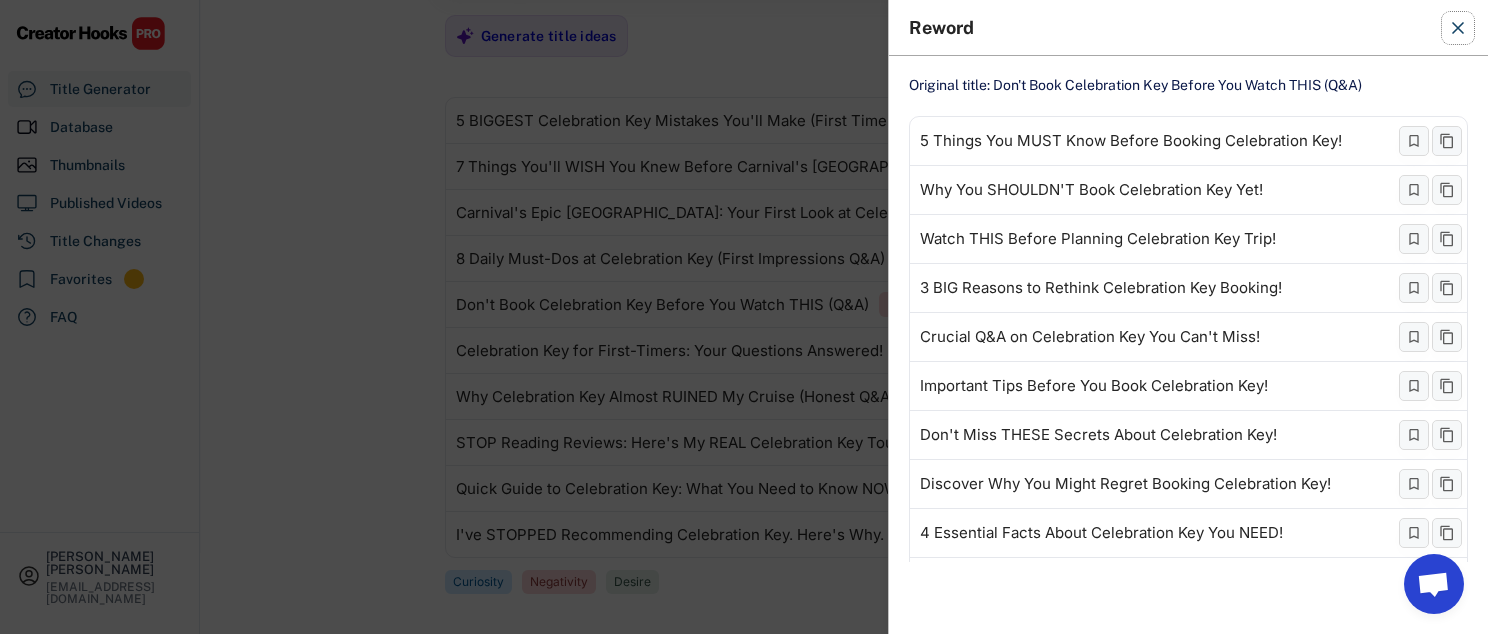 click 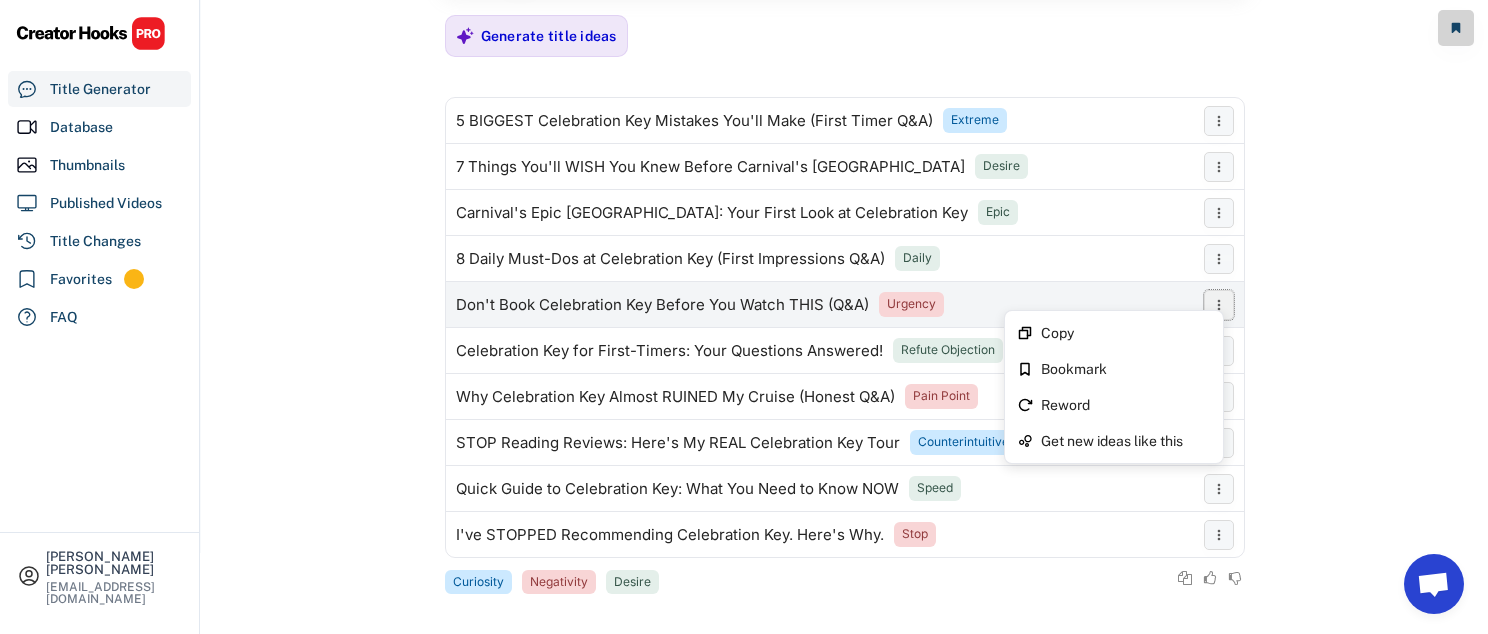 click 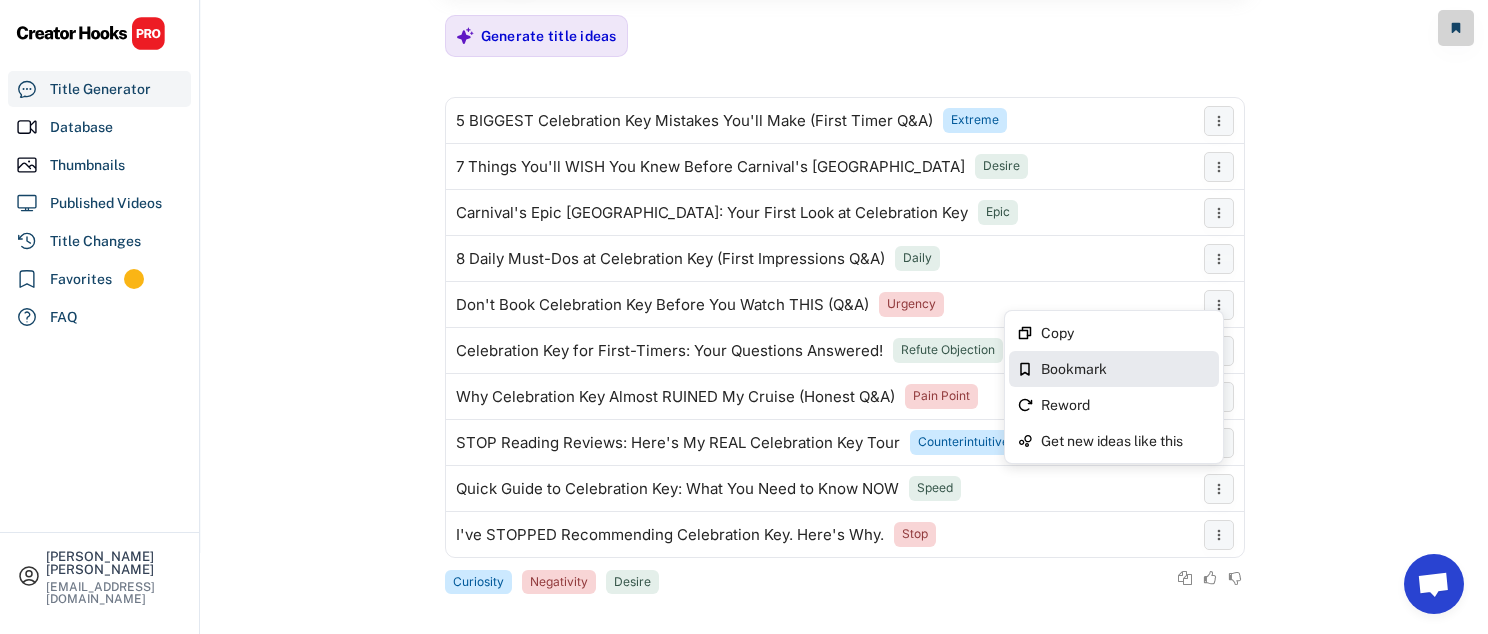 click on "Bookmark" at bounding box center [1126, 369] 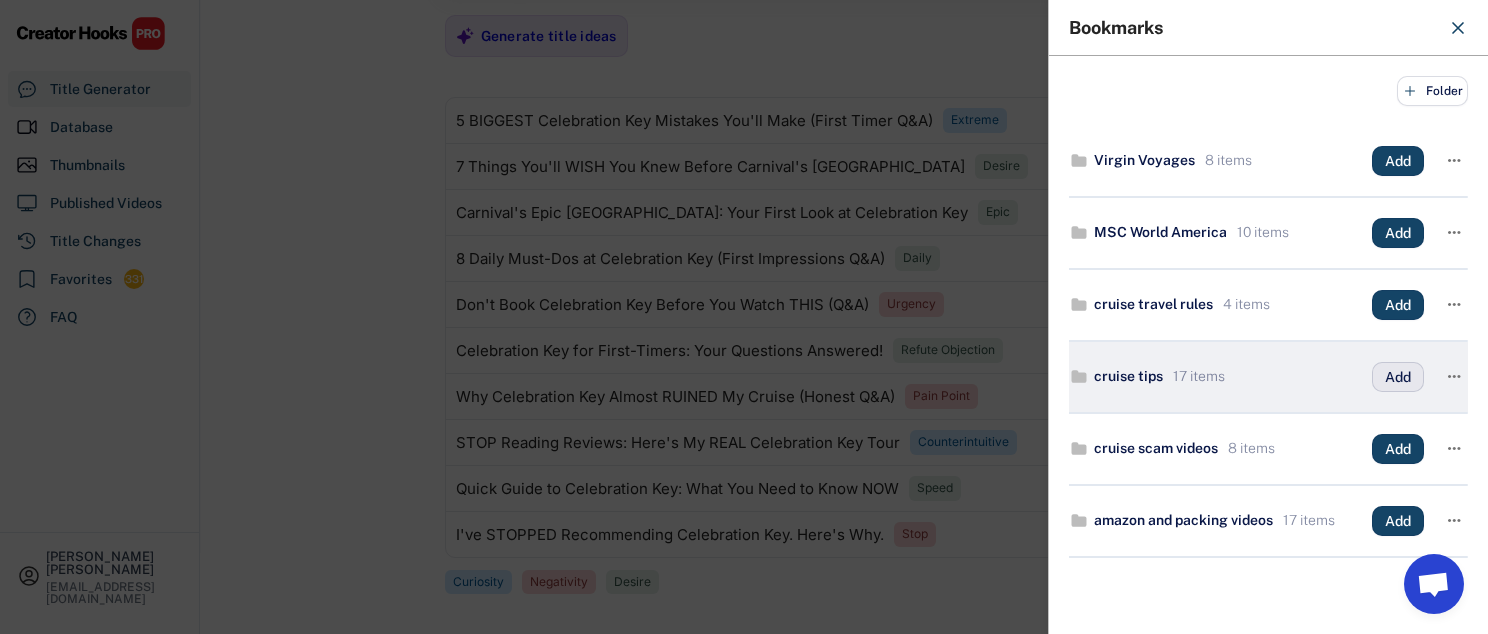 click on "Add" at bounding box center [1398, 377] 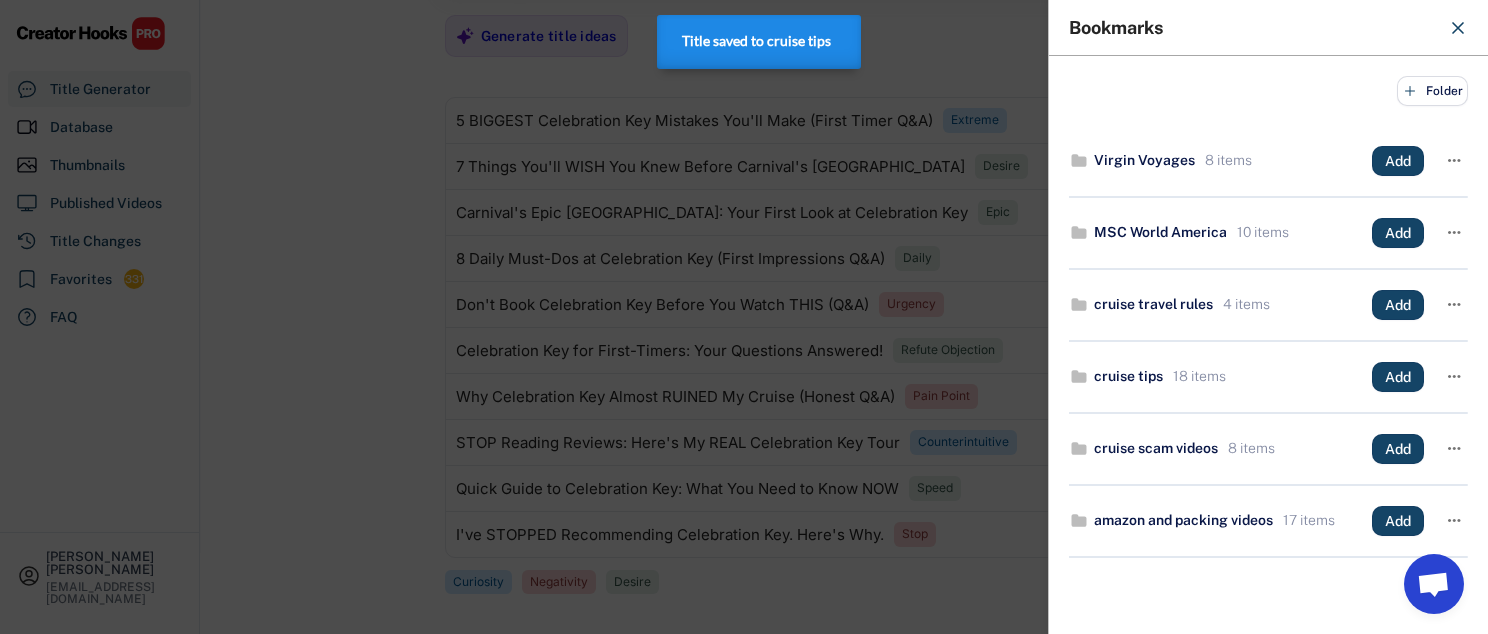 click at bounding box center [744, 317] 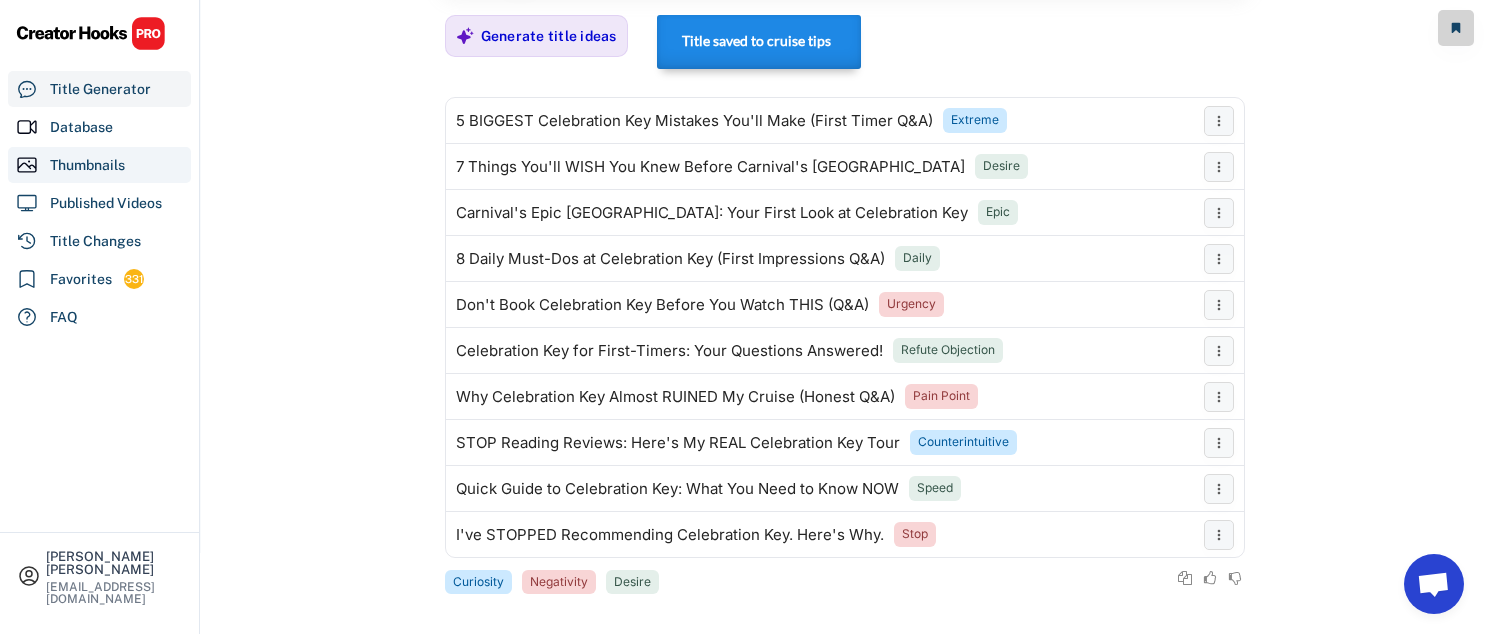 click on "Thumbnails" at bounding box center [87, 165] 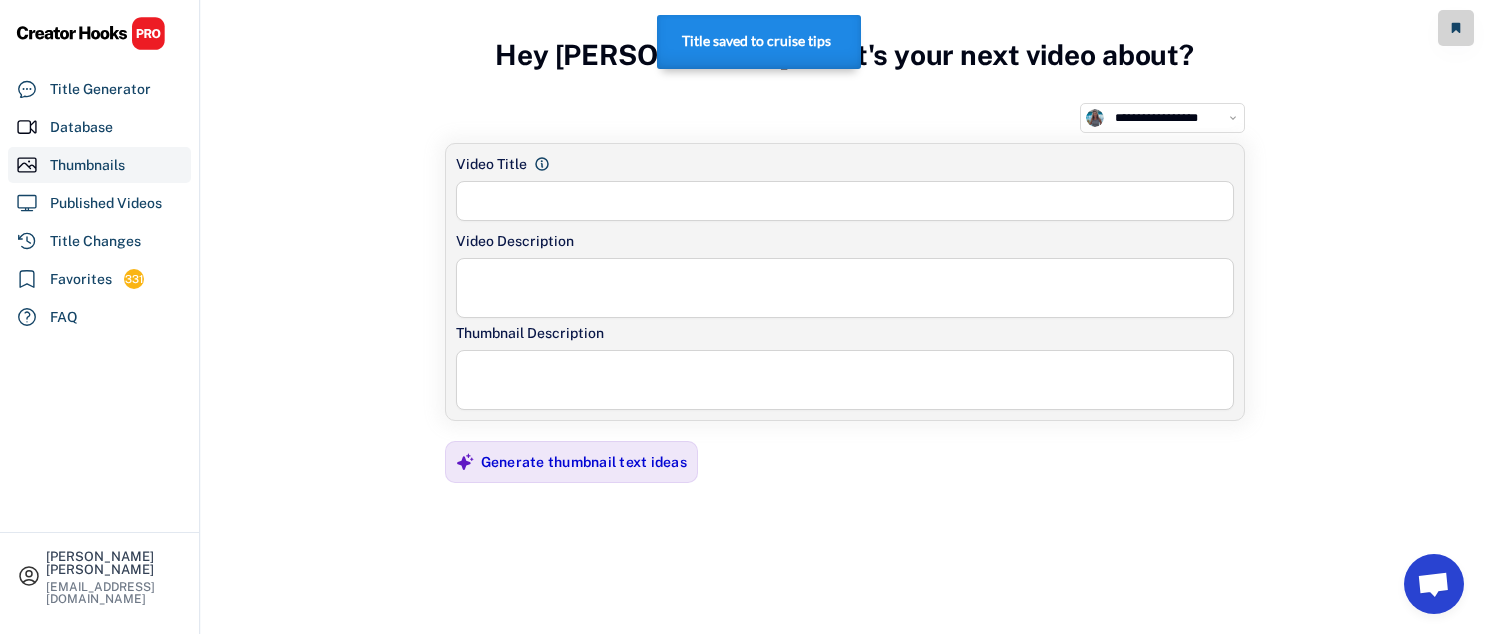 scroll, scrollTop: 0, scrollLeft: 0, axis: both 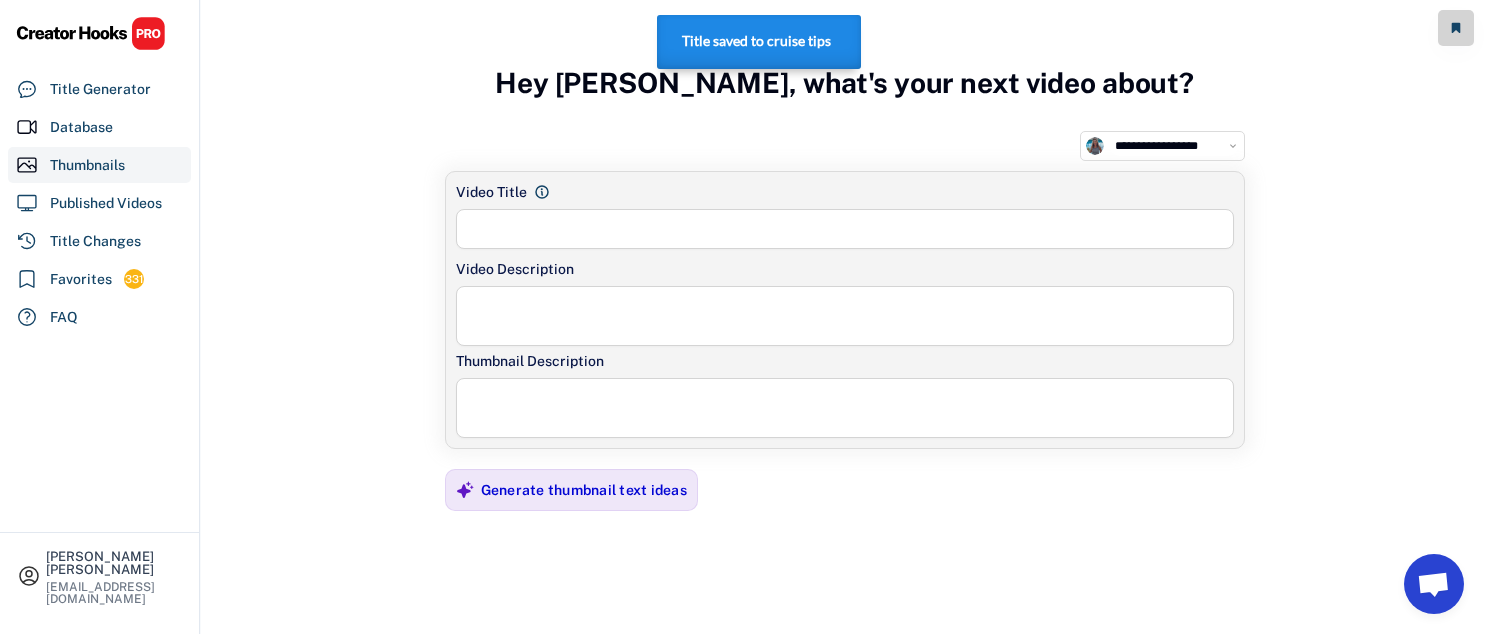 click at bounding box center (845, 229) 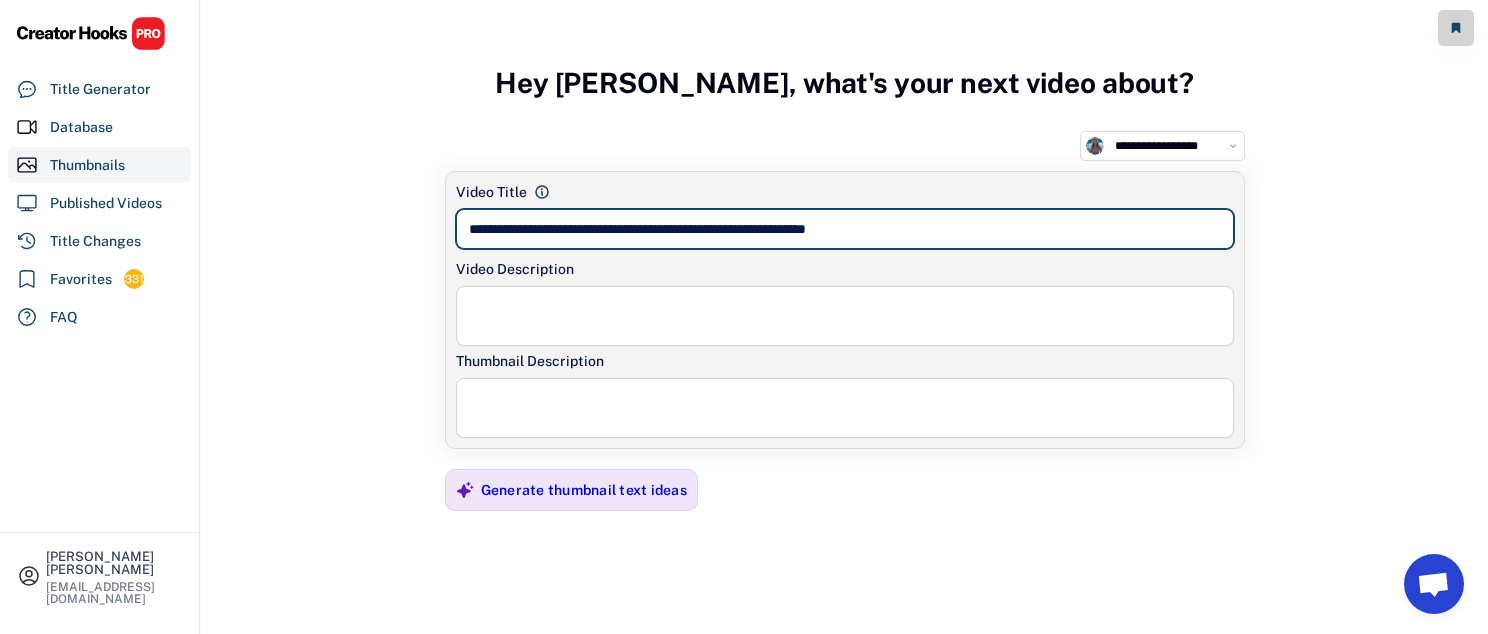 type on "**********" 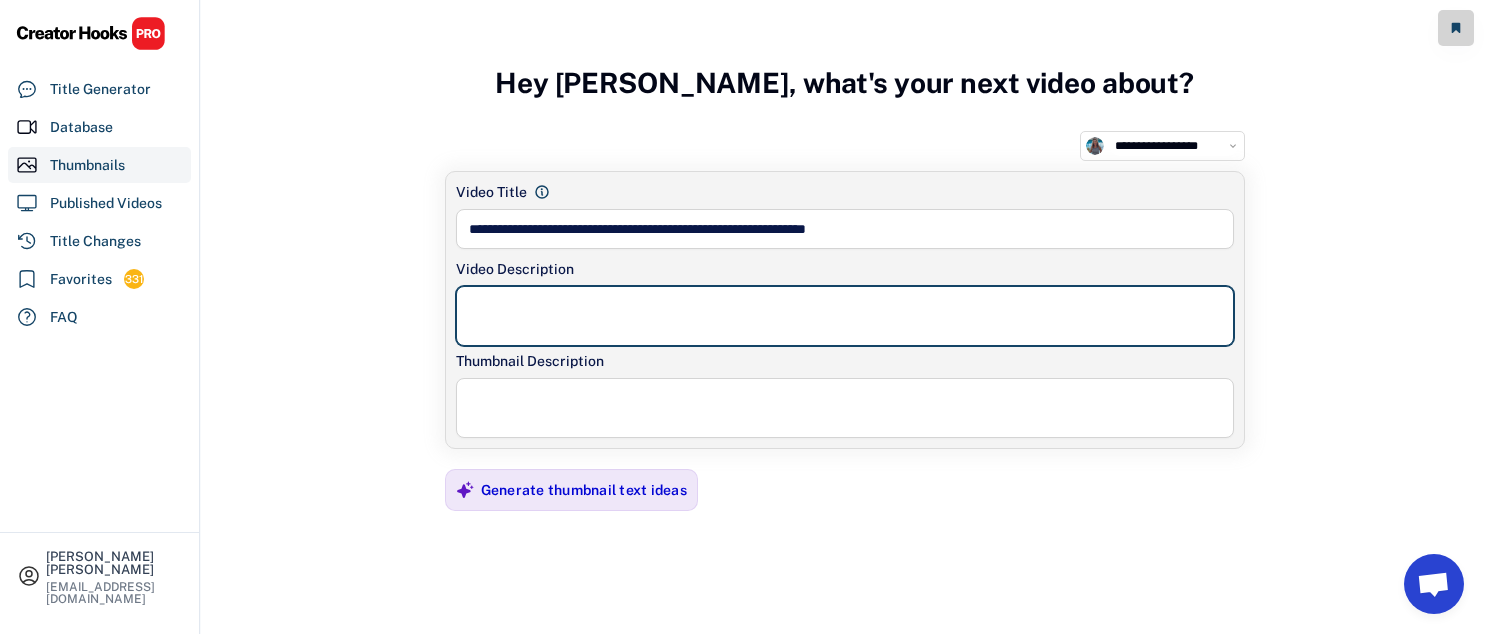 click at bounding box center [845, 316] 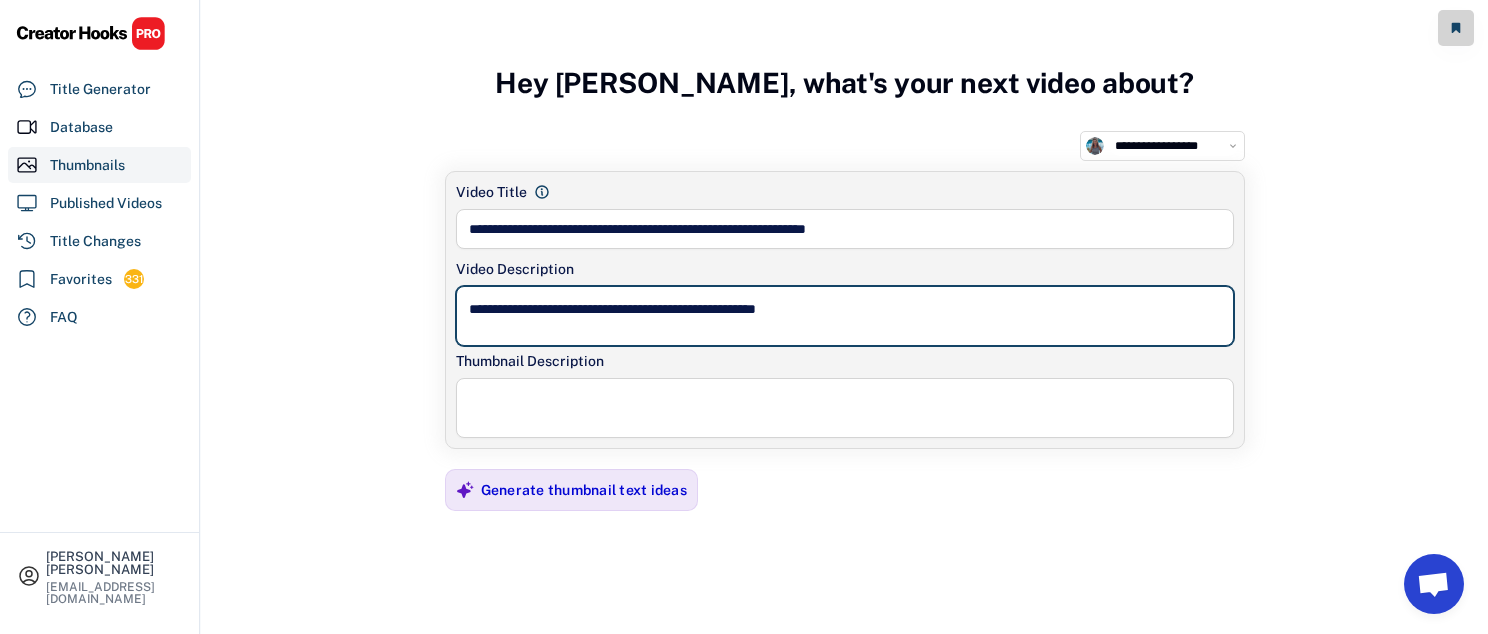 type on "**********" 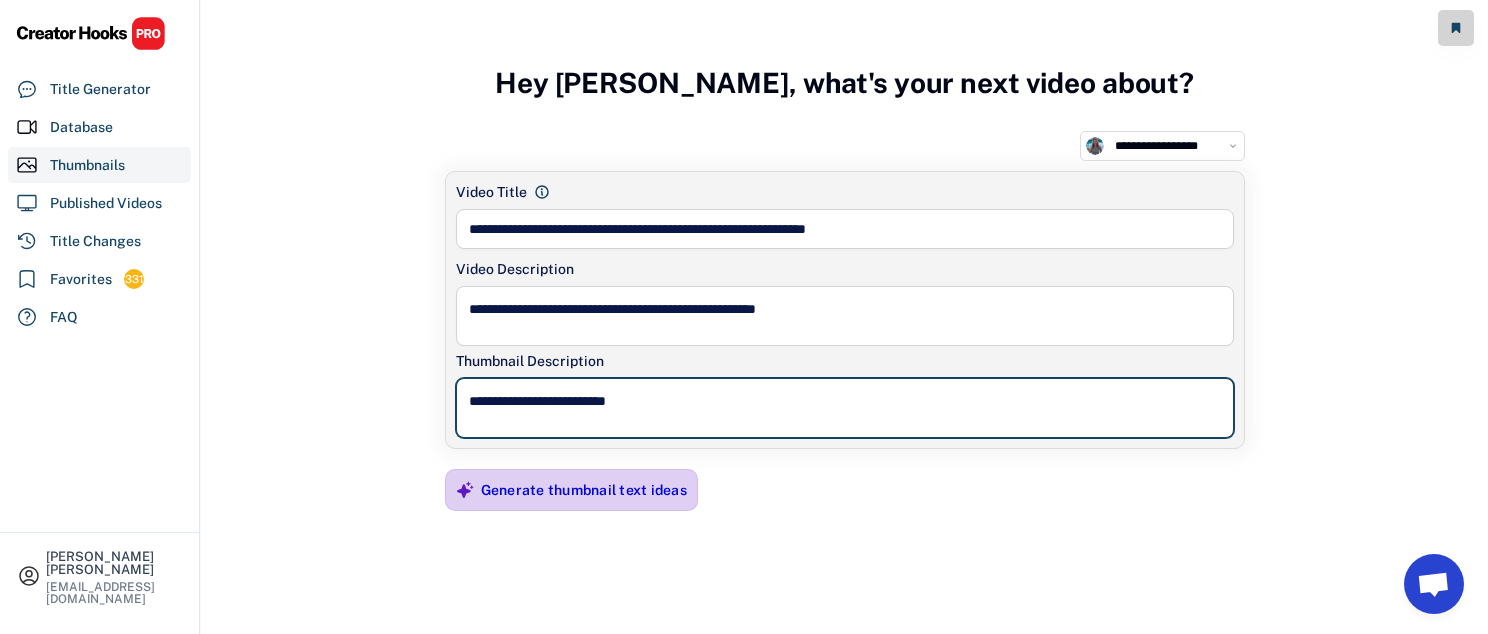 type on "**********" 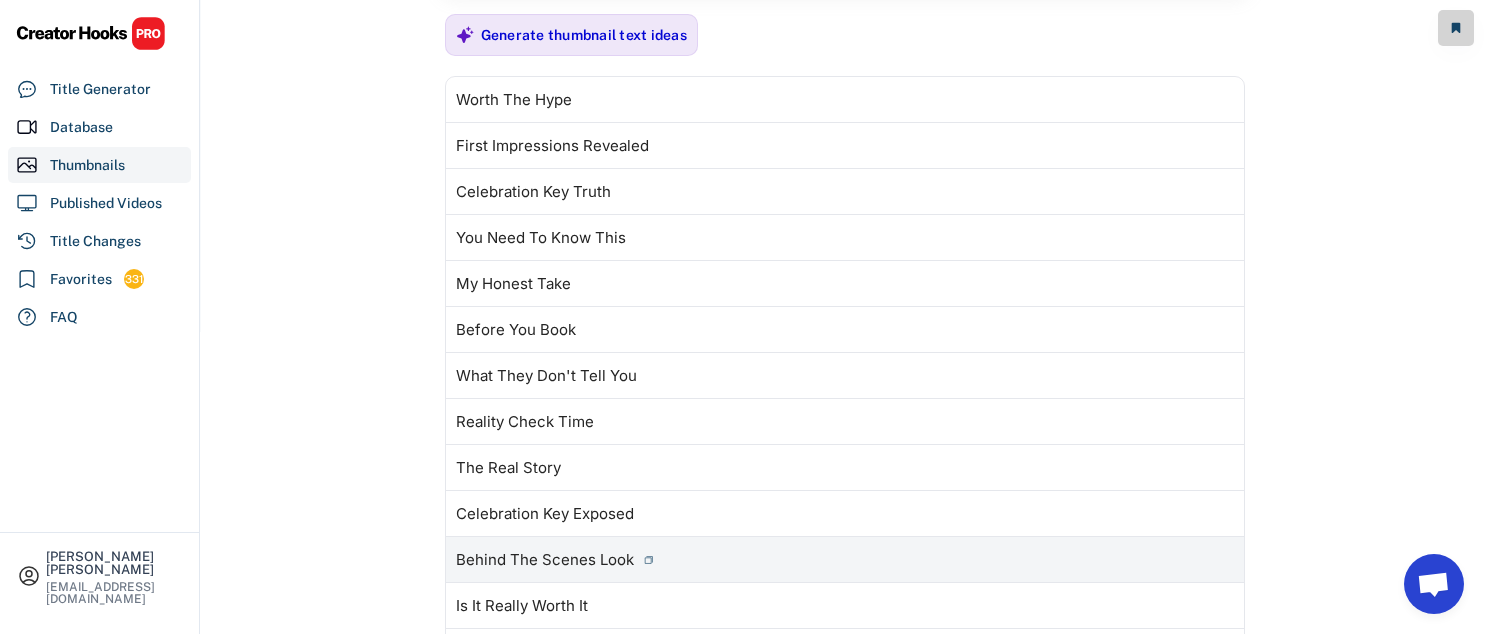 scroll, scrollTop: 430, scrollLeft: 0, axis: vertical 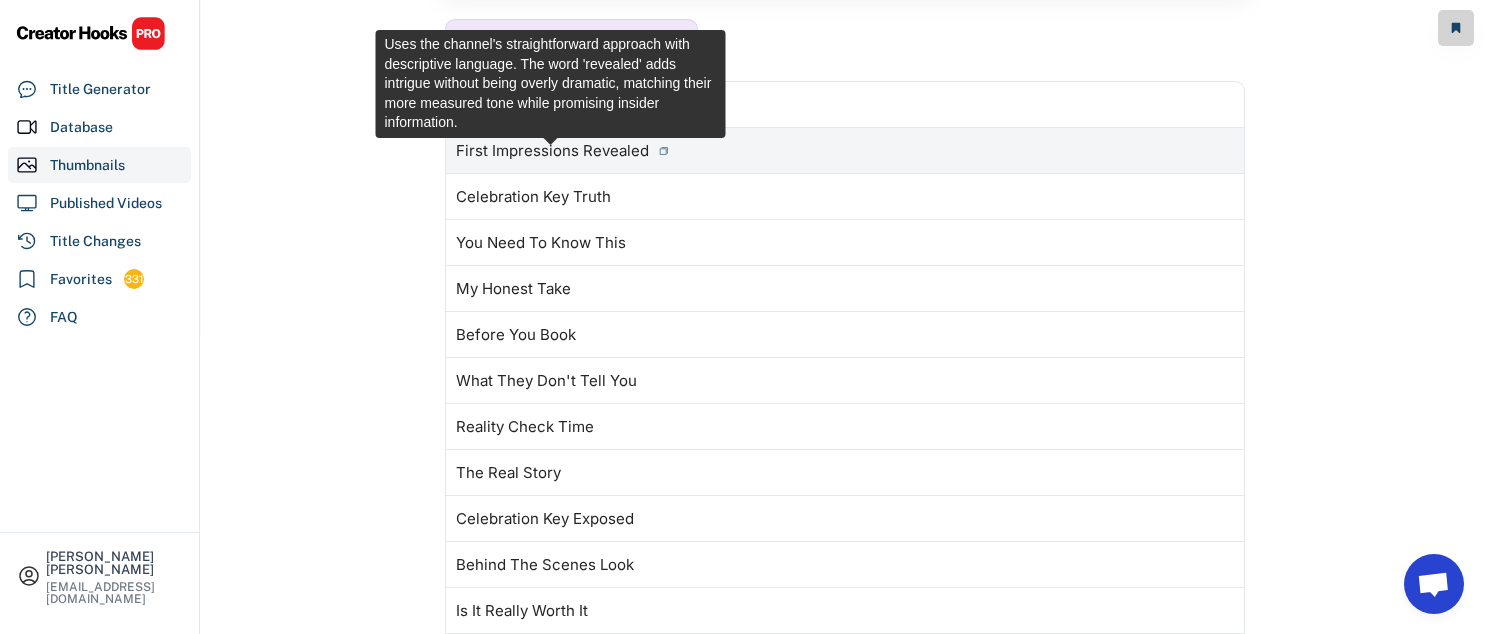 click on "First Impressions Revealed" at bounding box center (552, 151) 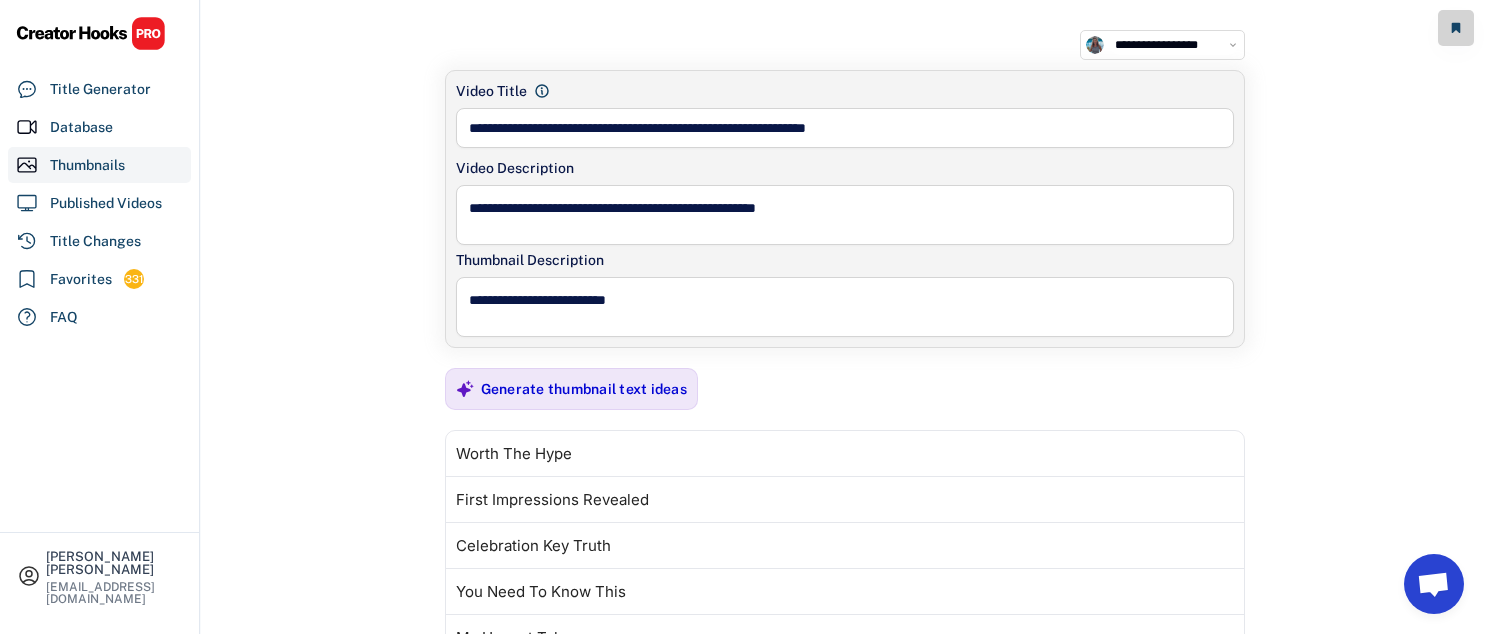 scroll, scrollTop: 0, scrollLeft: 0, axis: both 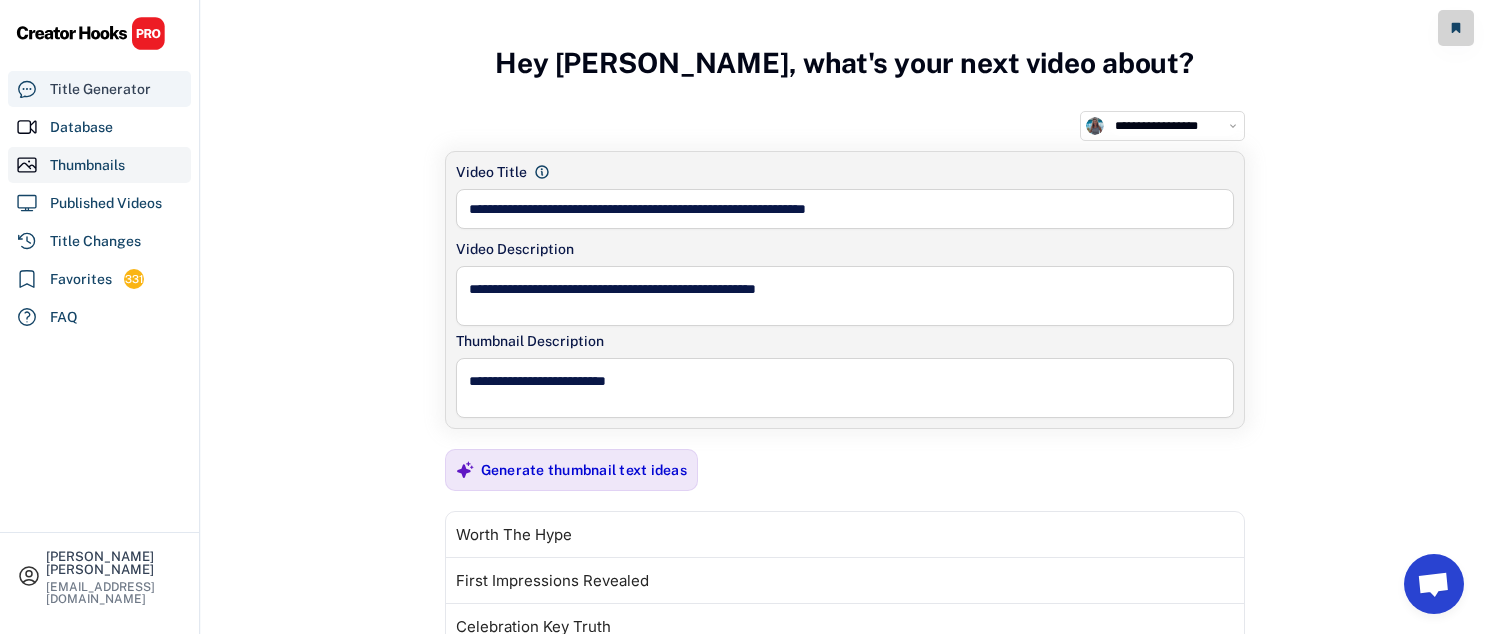 click on "Title Generator" at bounding box center [100, 89] 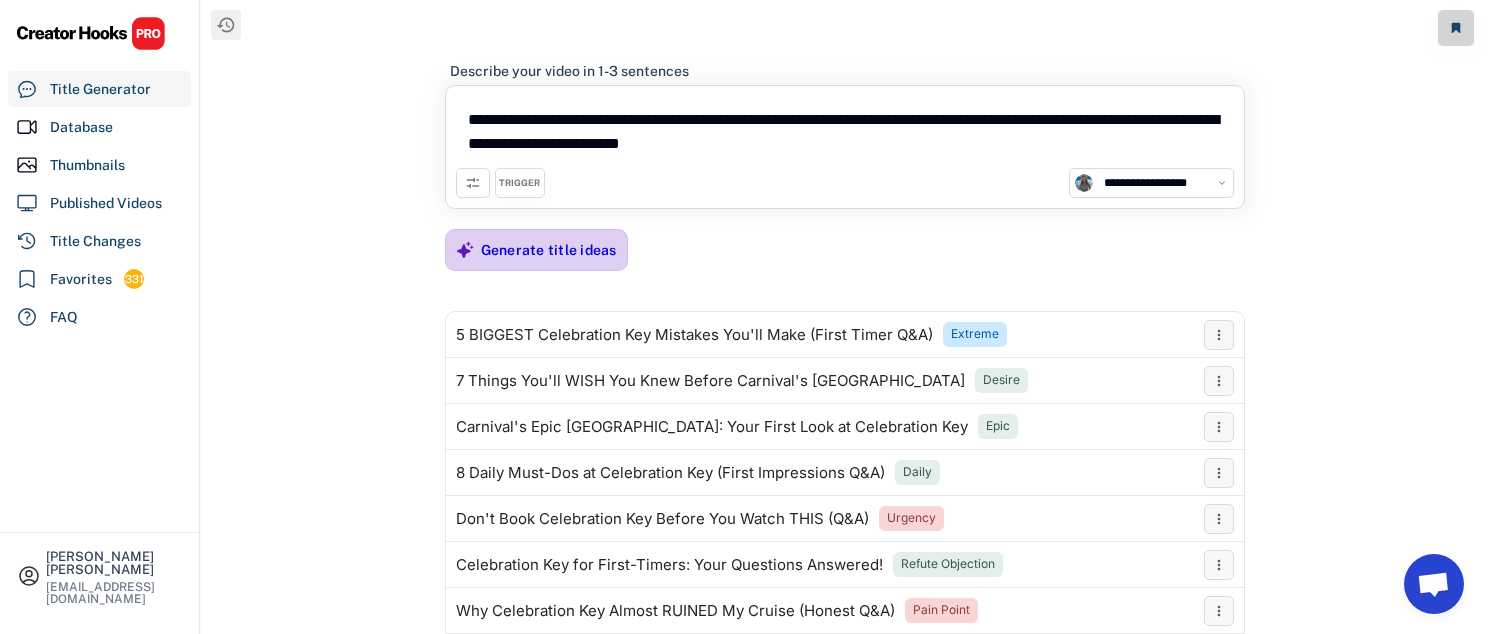 click on "Generate title ideas" at bounding box center [549, 250] 